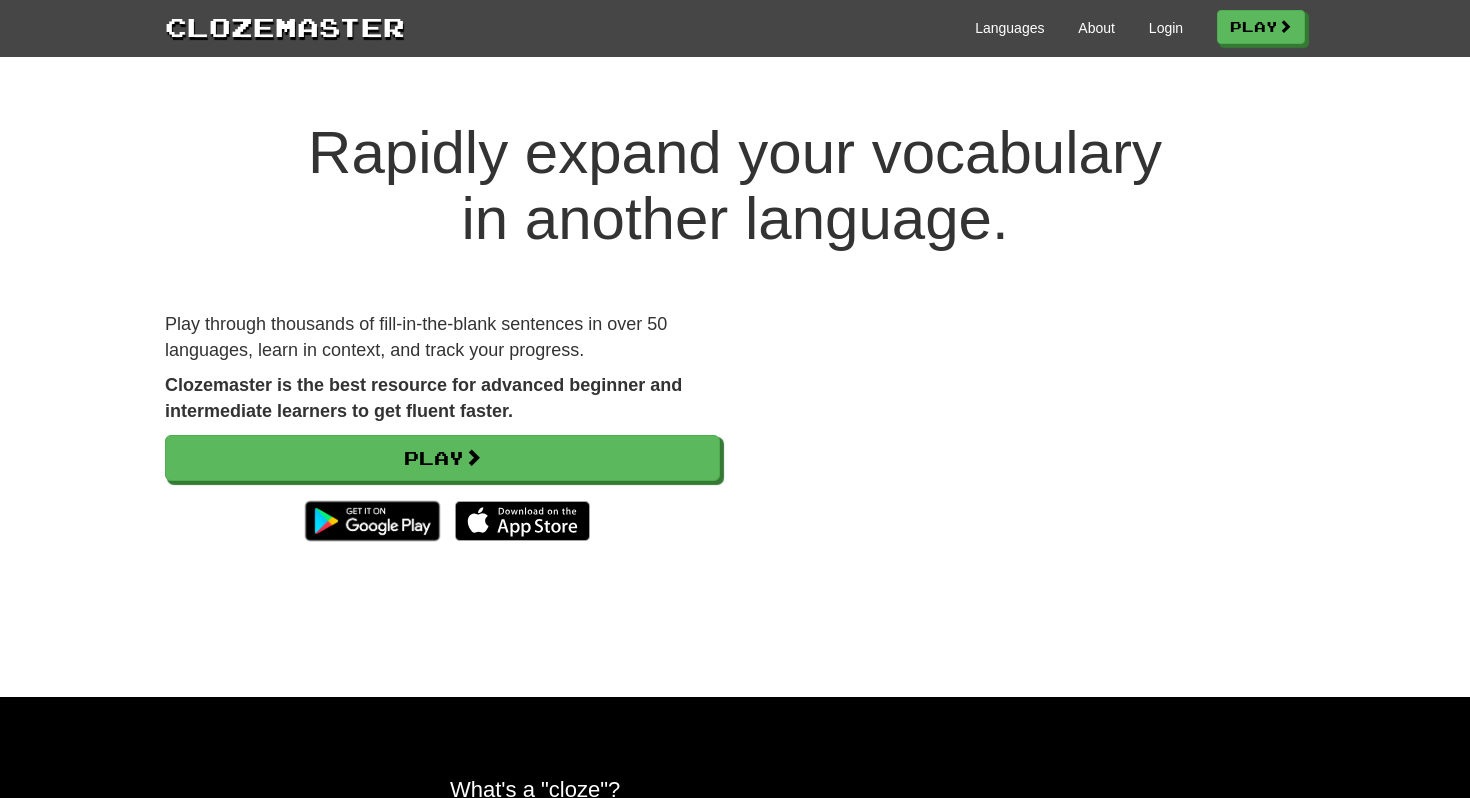 scroll, scrollTop: 0, scrollLeft: 0, axis: both 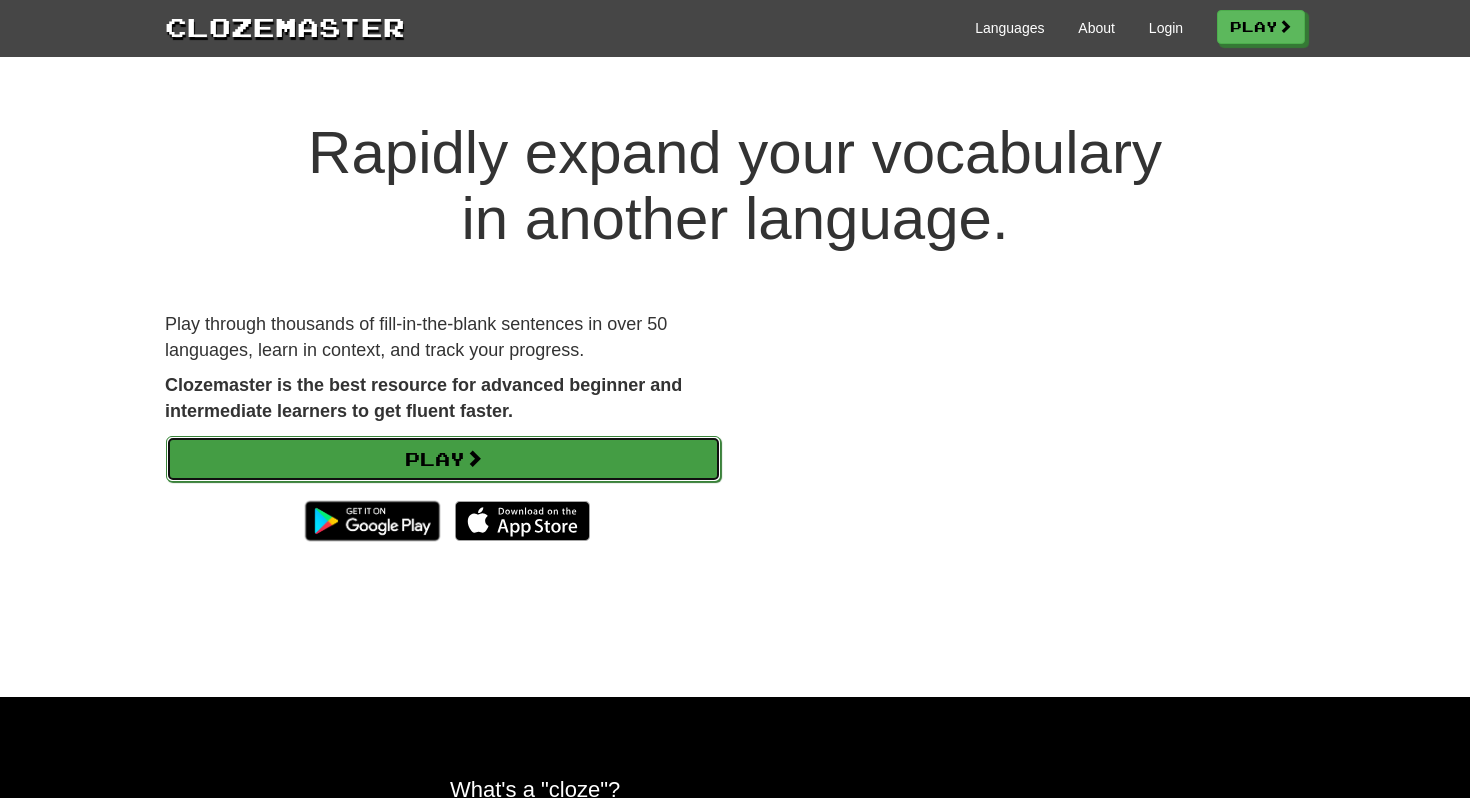 click on "Play" at bounding box center [443, 459] 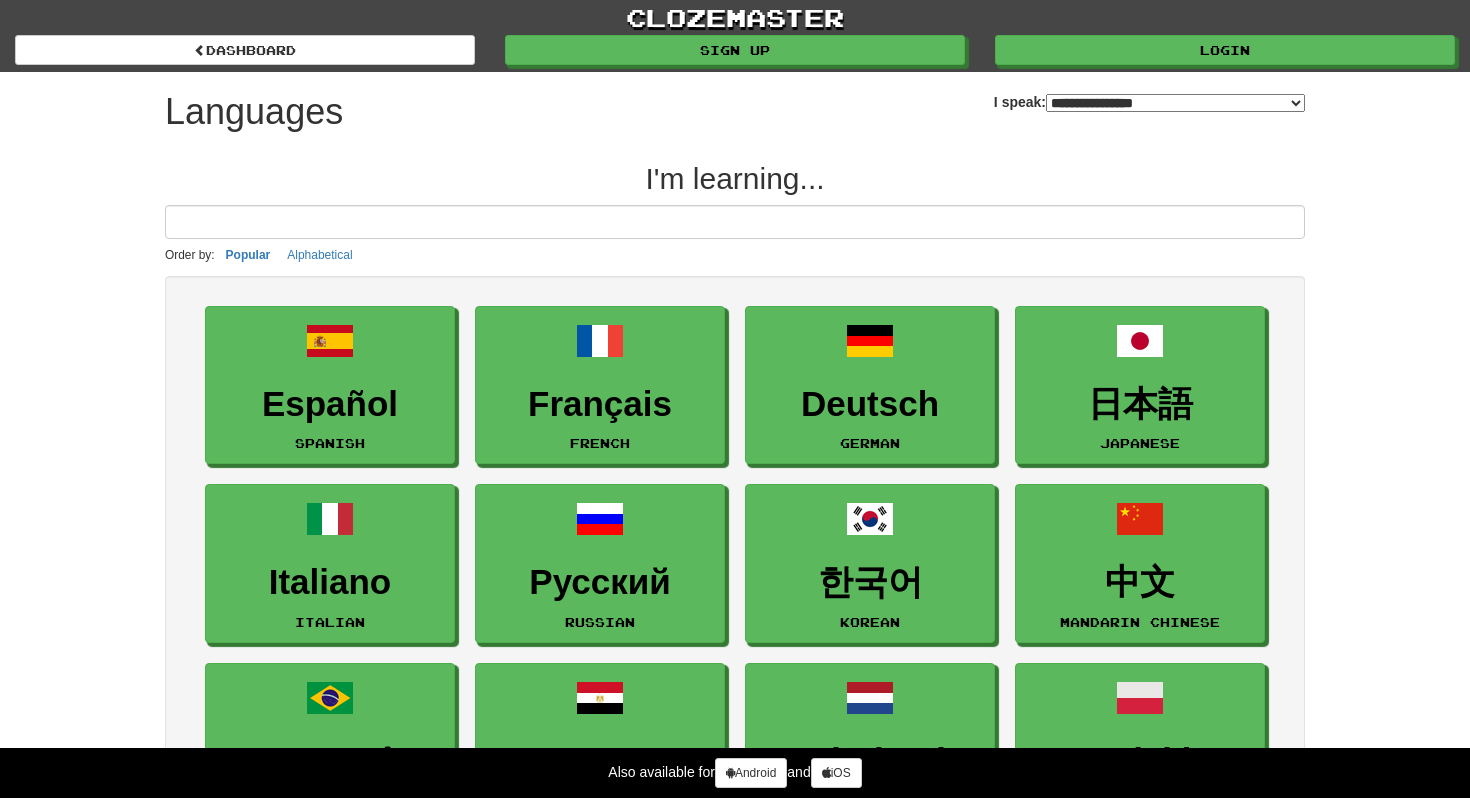 select on "*******" 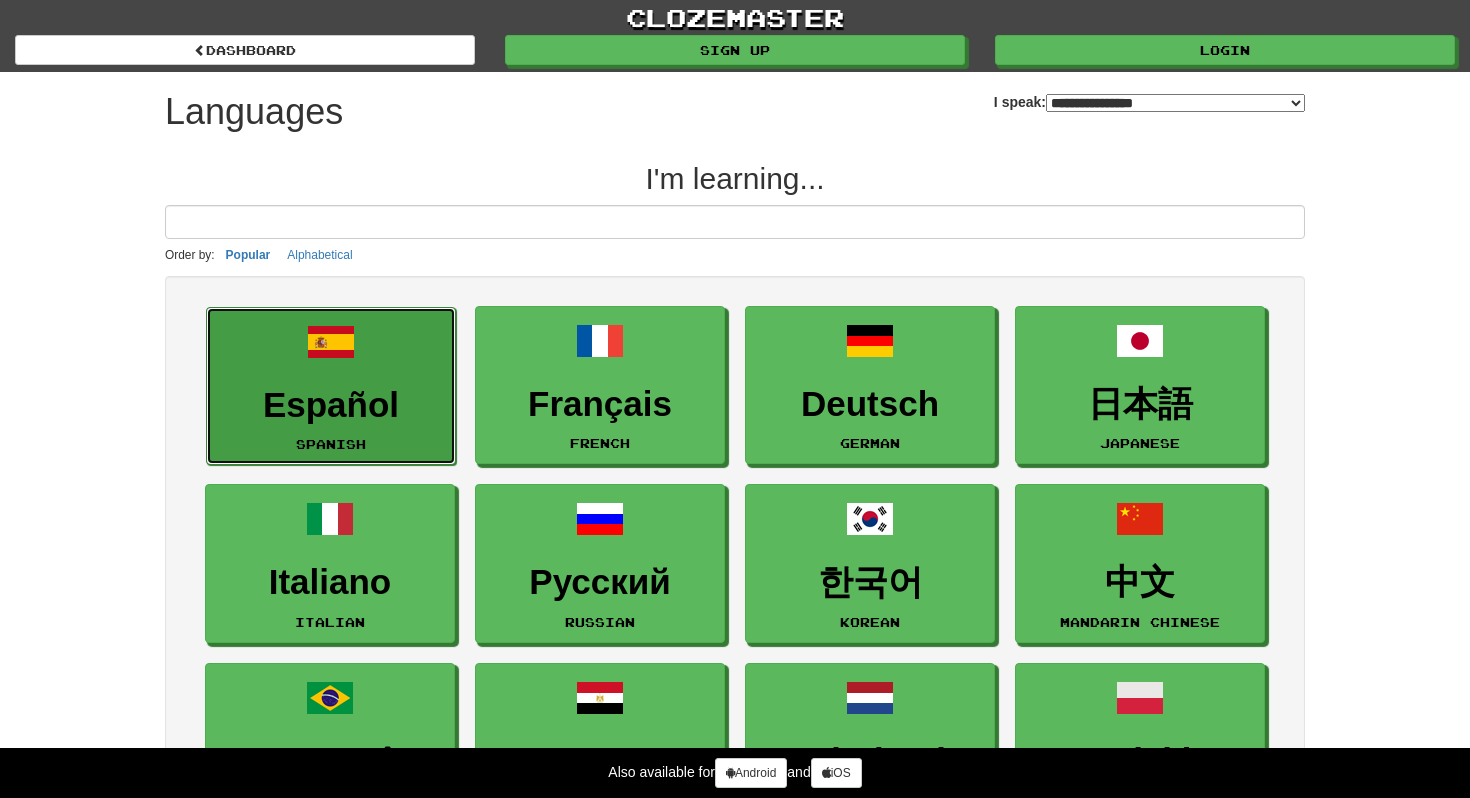click on "Español Spanish" at bounding box center (331, 386) 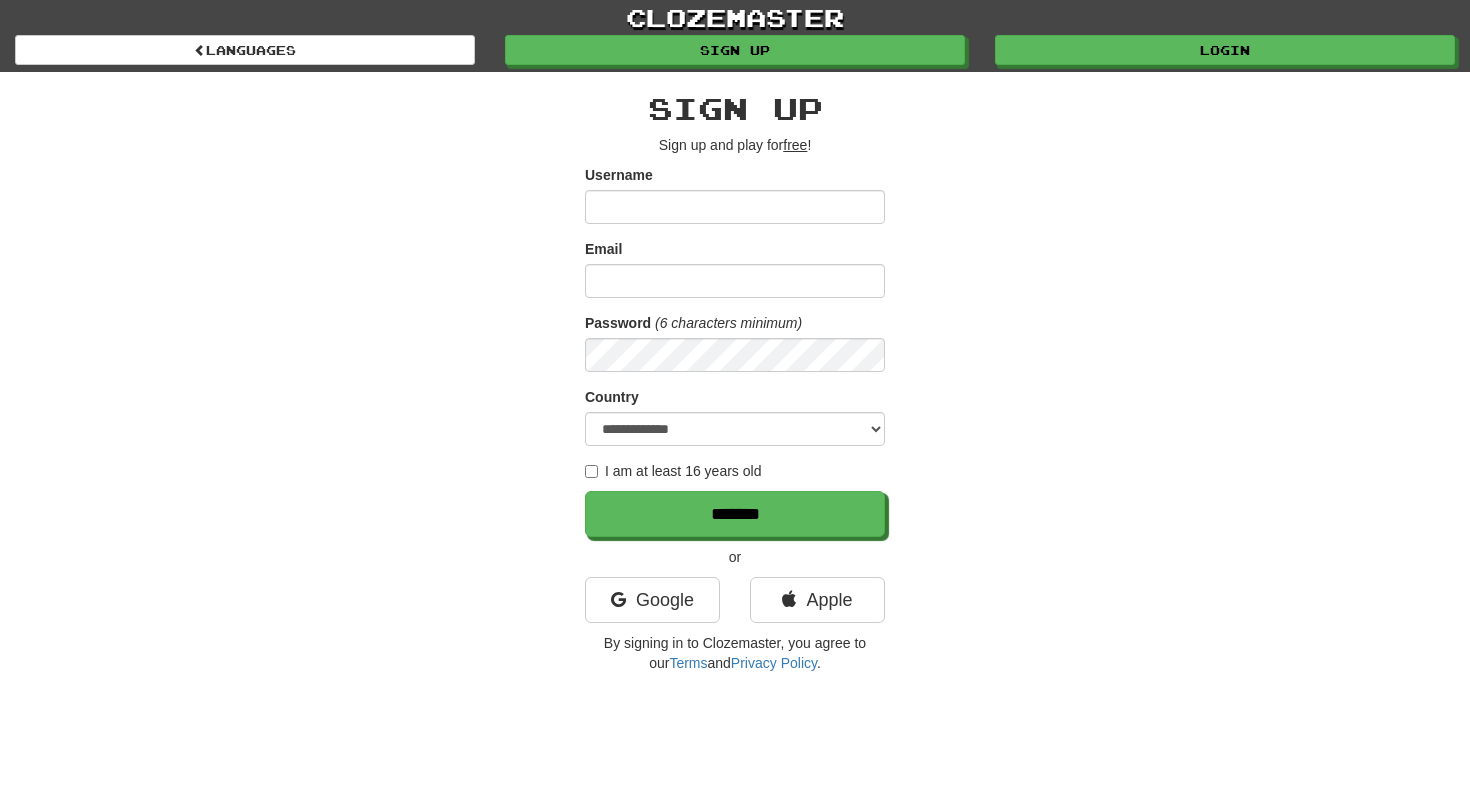 scroll, scrollTop: 0, scrollLeft: 0, axis: both 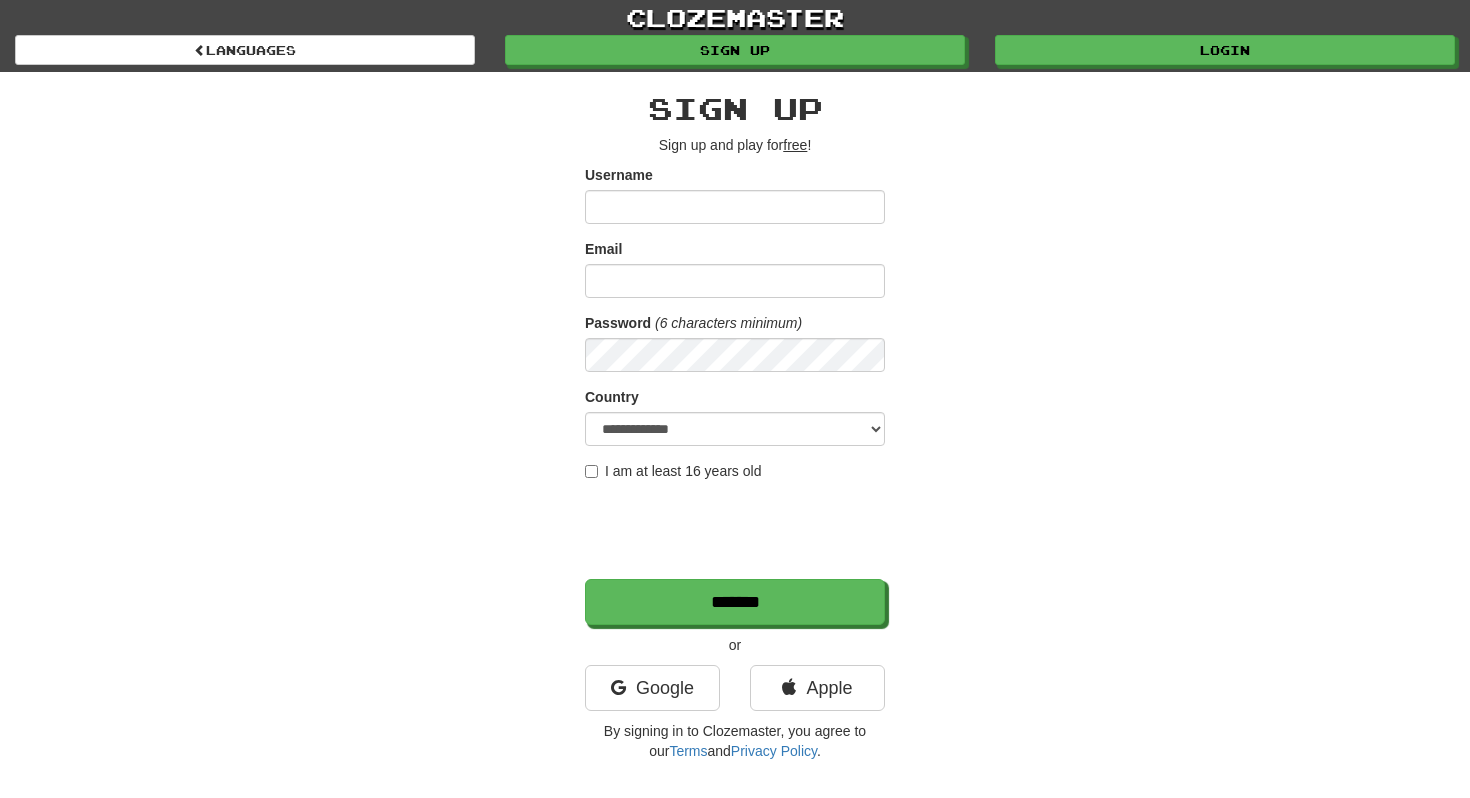 type on "*" 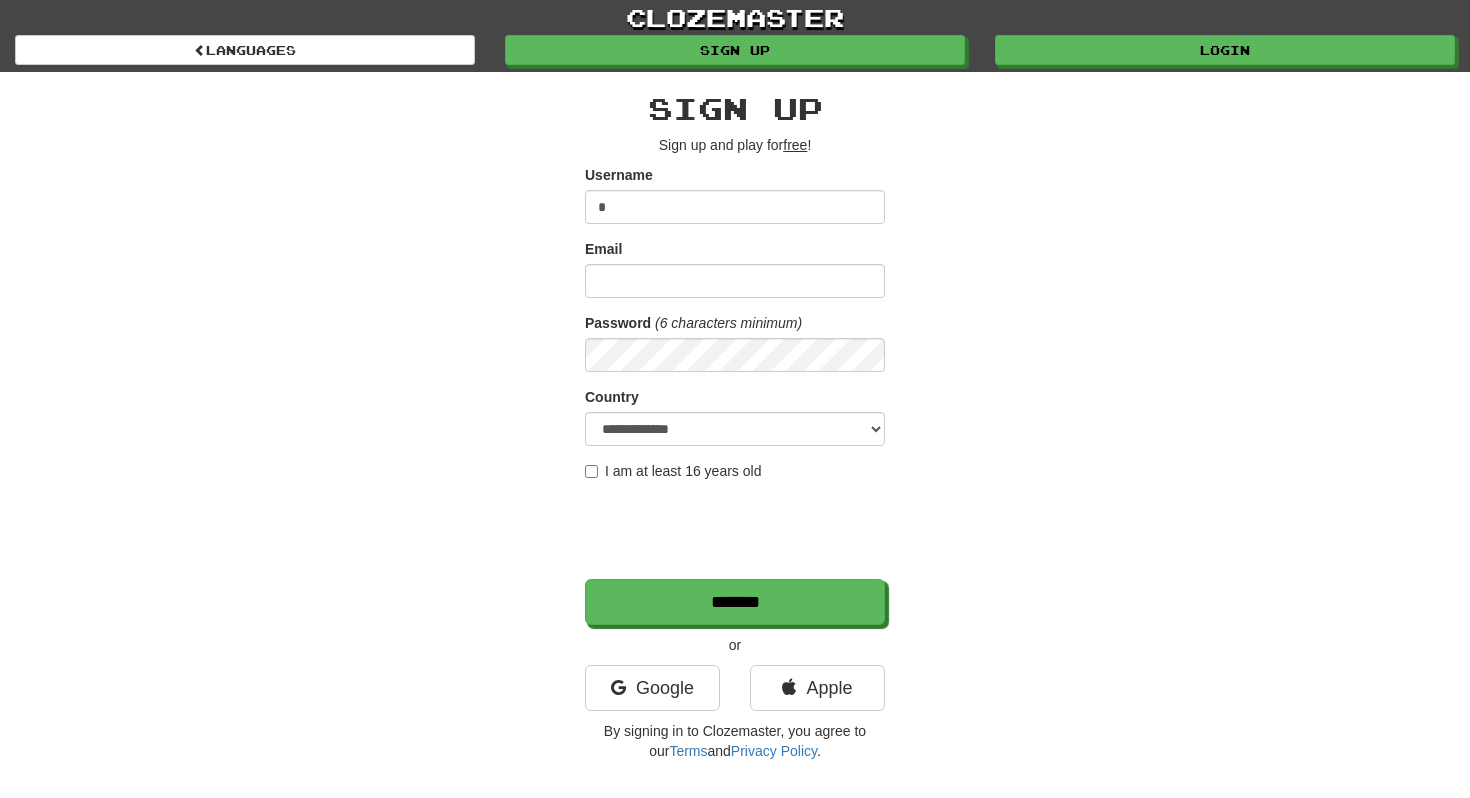 type 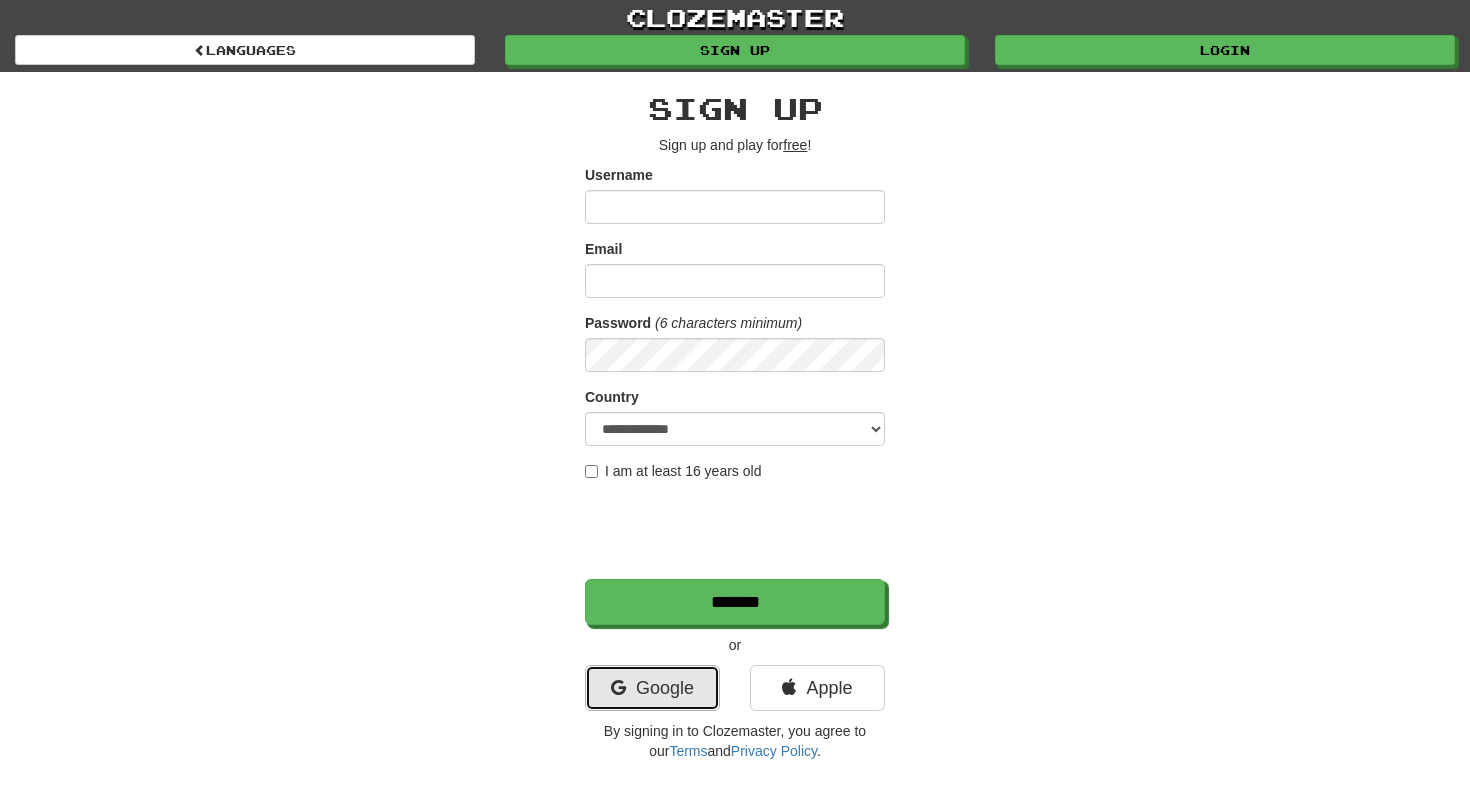 click on "Google" at bounding box center [652, 688] 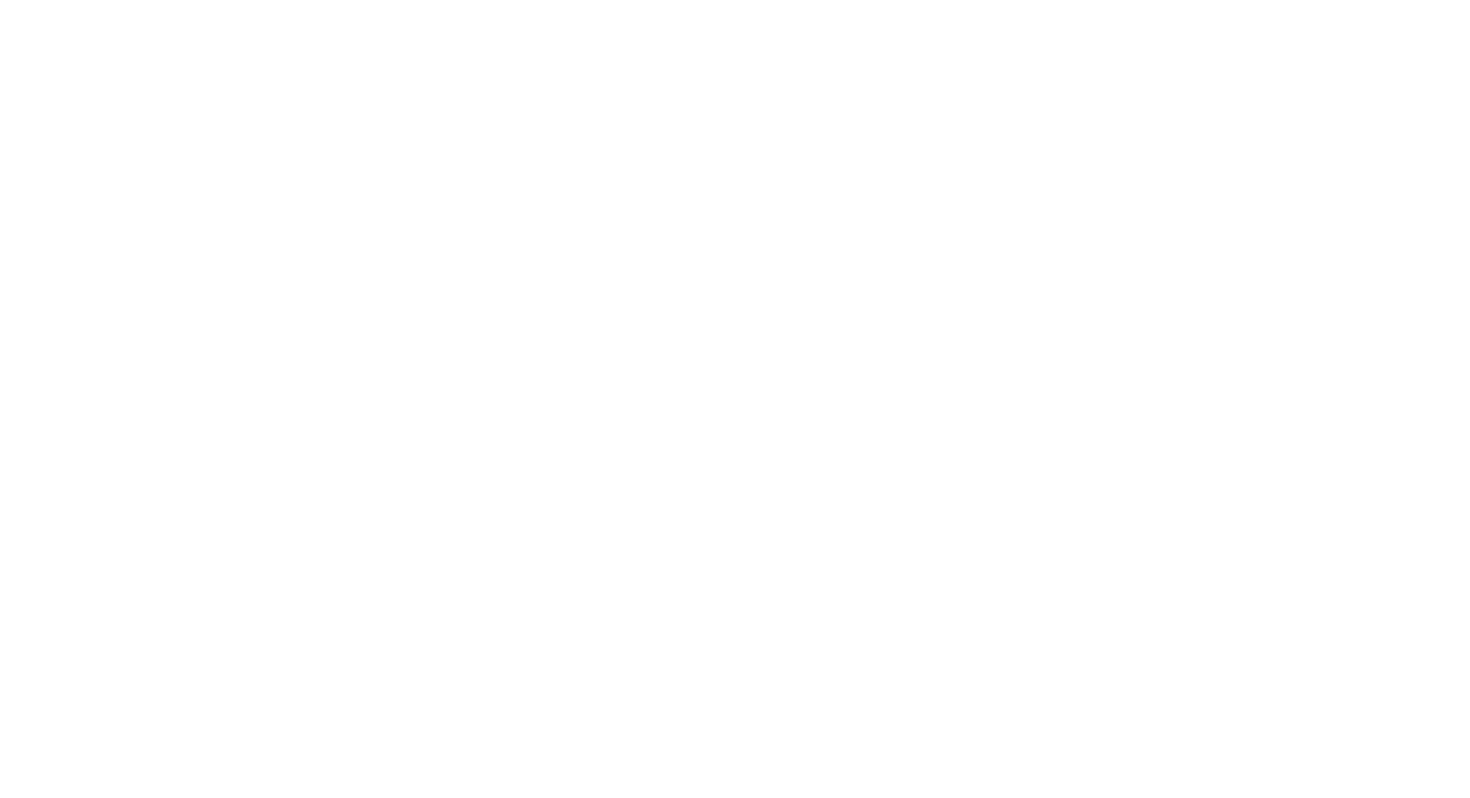 scroll, scrollTop: 0, scrollLeft: 0, axis: both 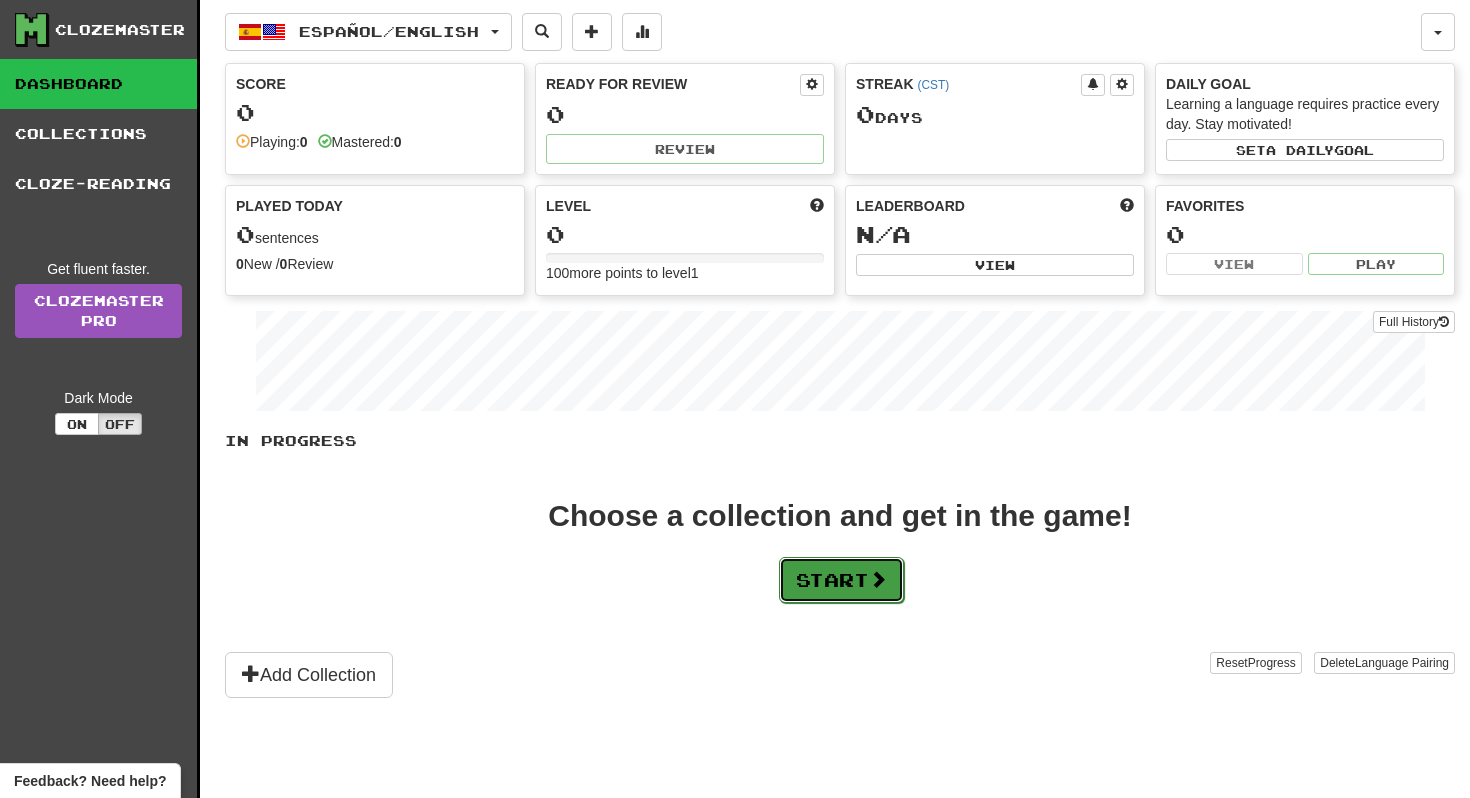 click on "Start" at bounding box center [841, 580] 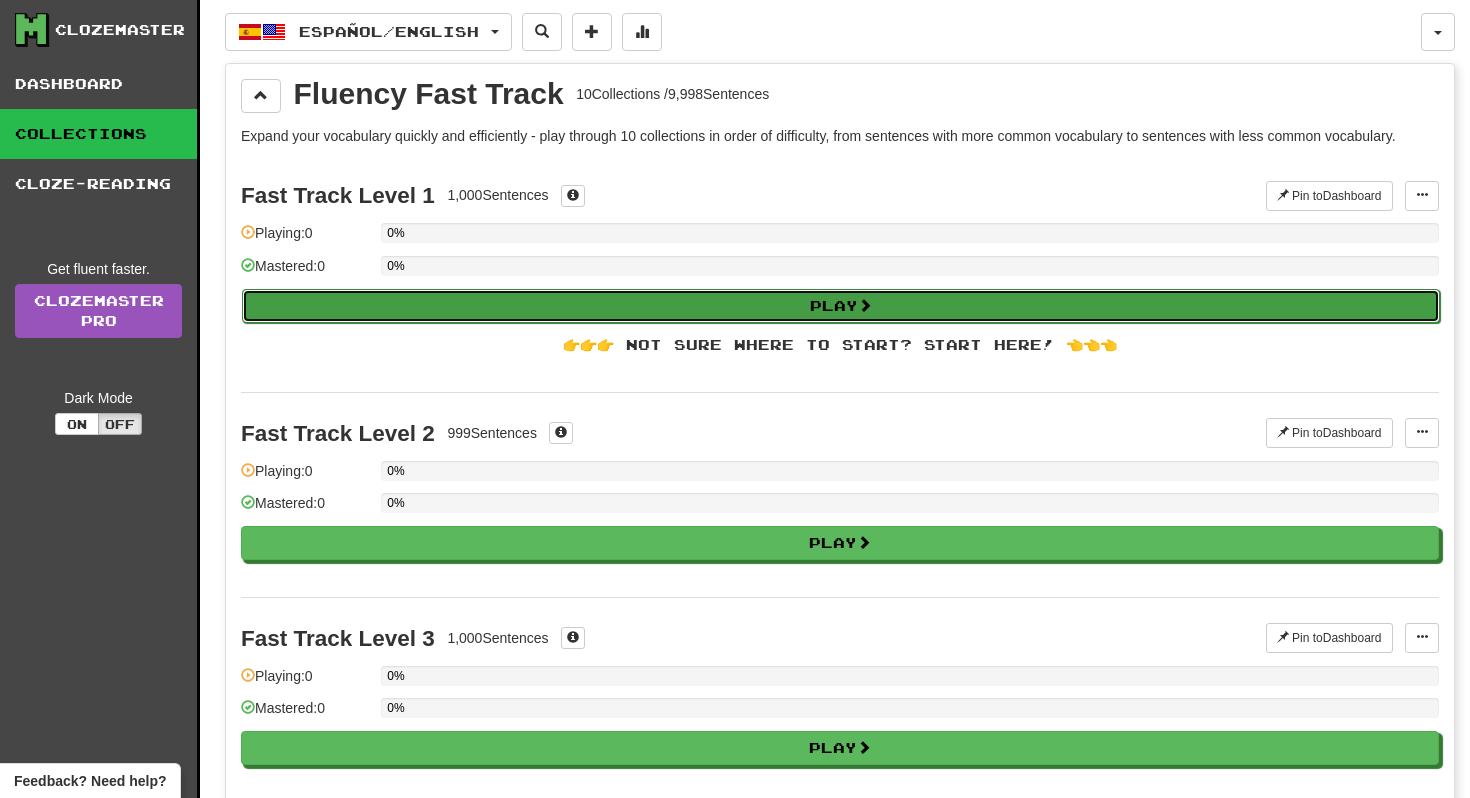 click on "Play" at bounding box center [841, 306] 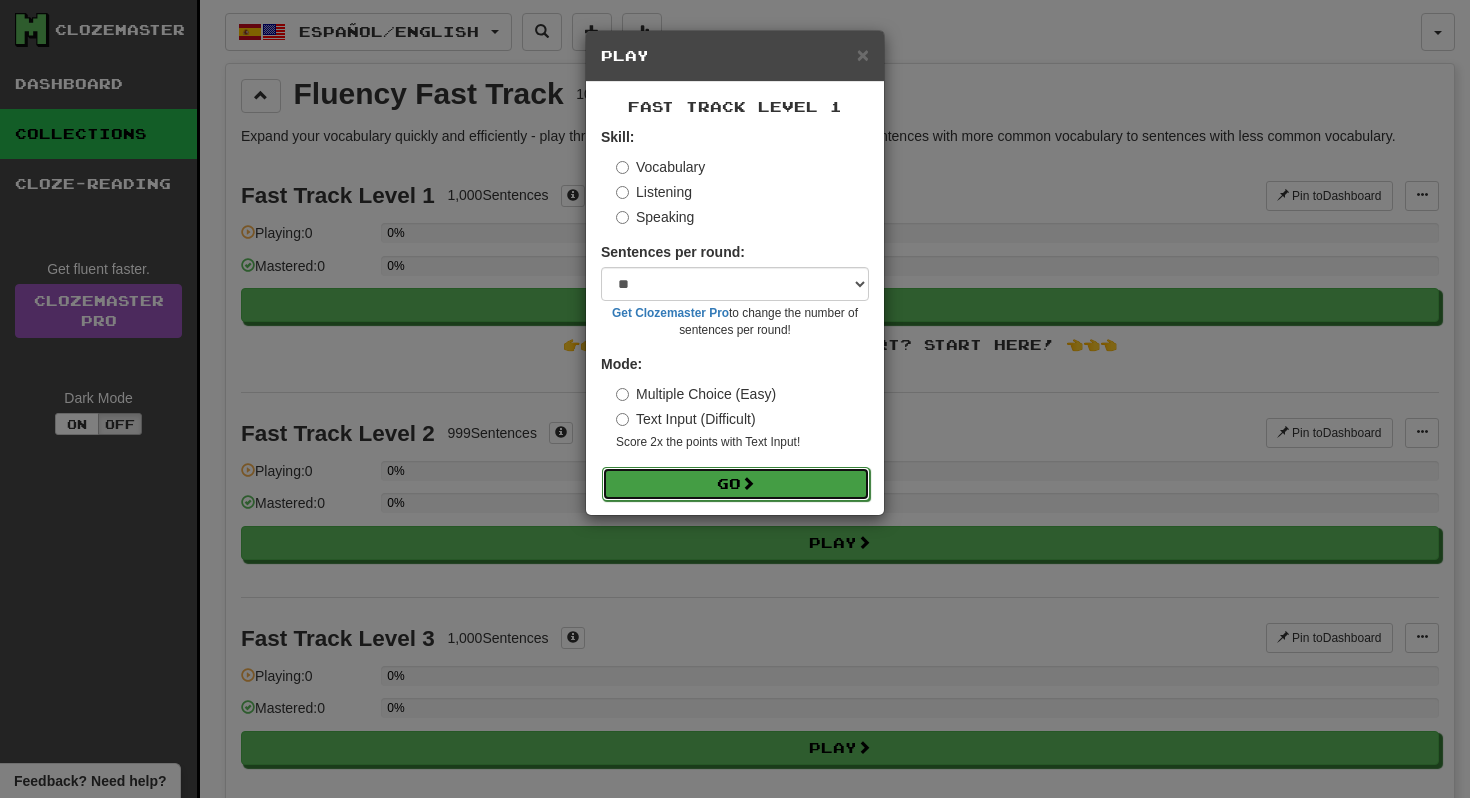 click on "Go" at bounding box center (736, 484) 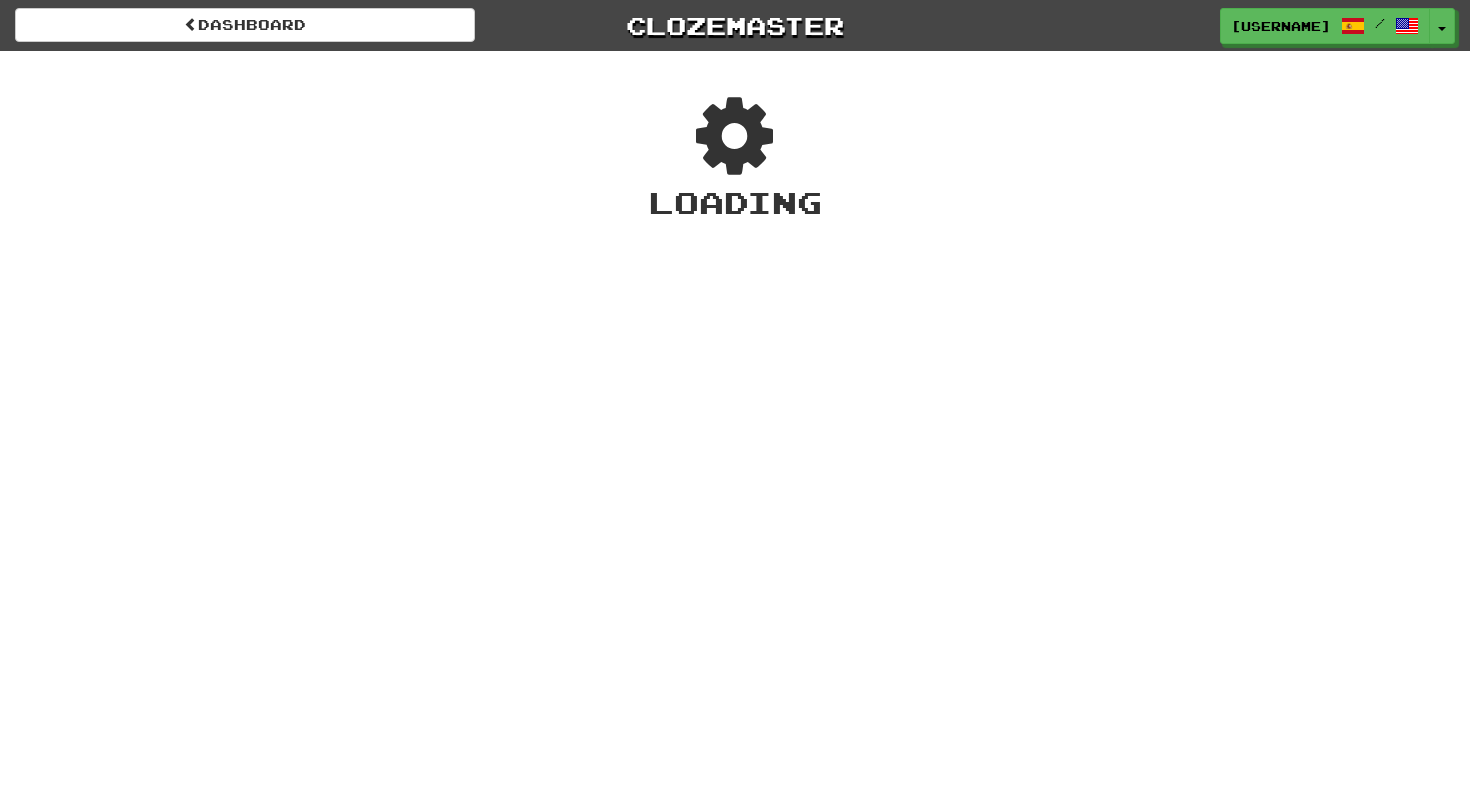 scroll, scrollTop: 0, scrollLeft: 0, axis: both 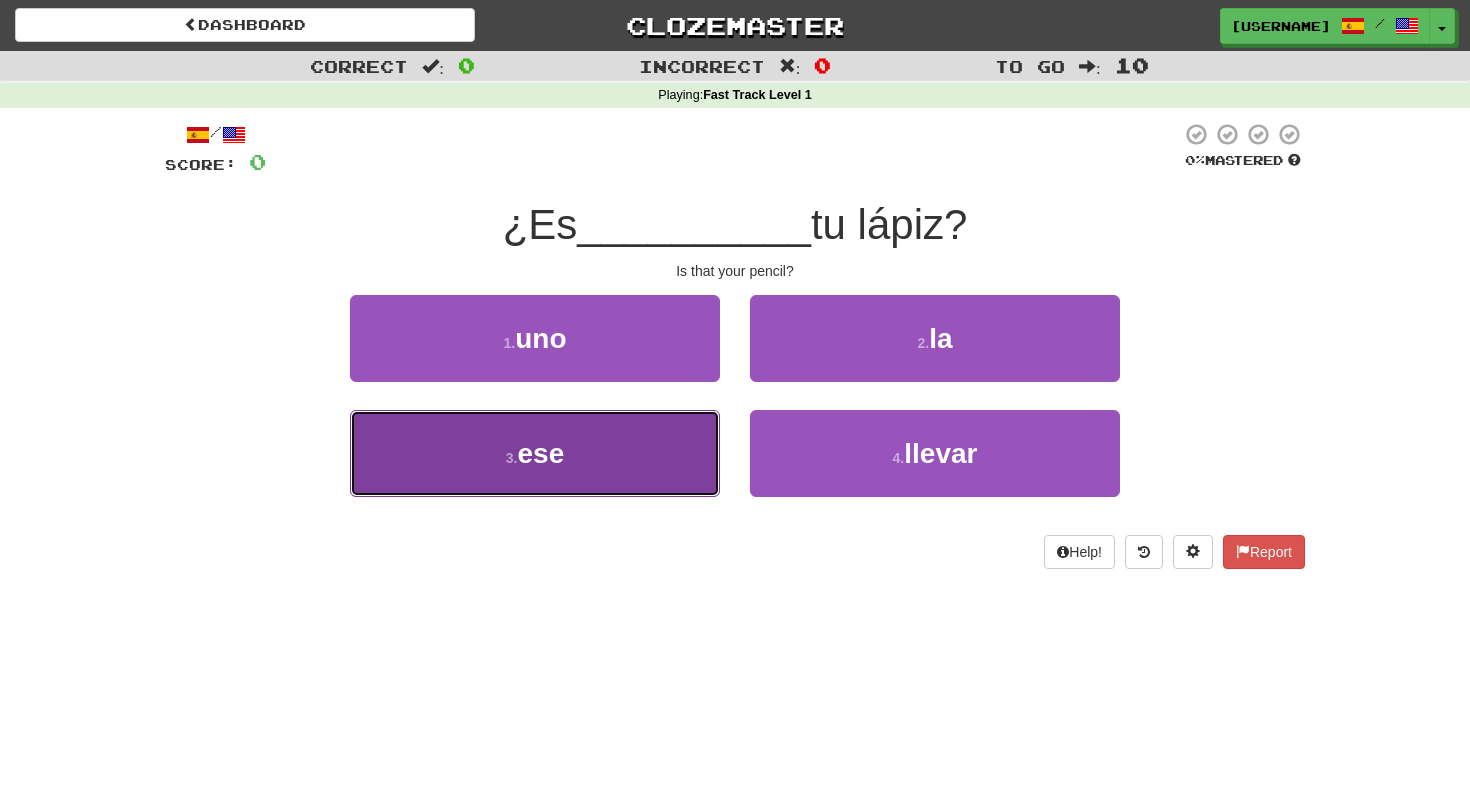 click on "3 .  ese" at bounding box center (535, 453) 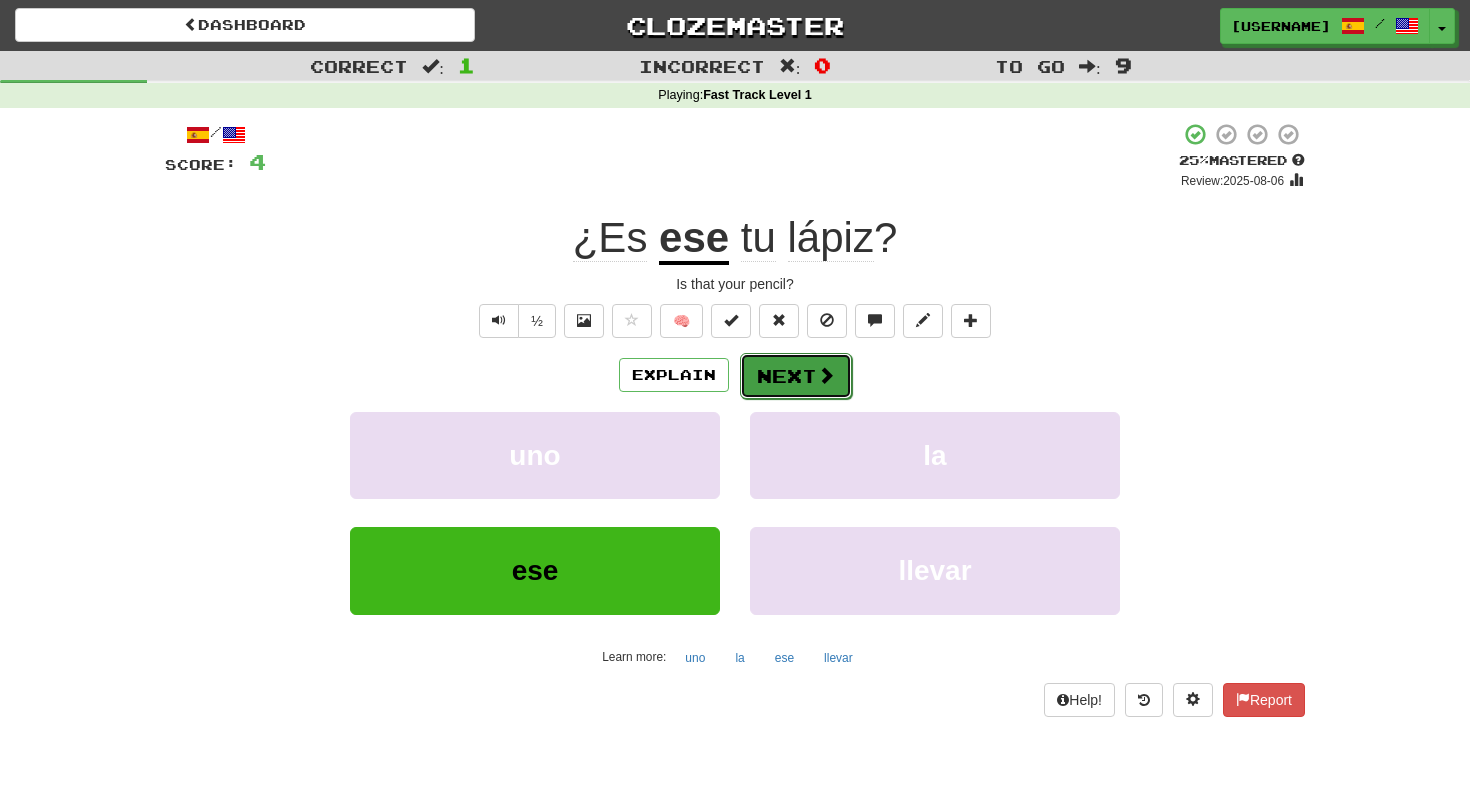 click on "Next" at bounding box center [796, 376] 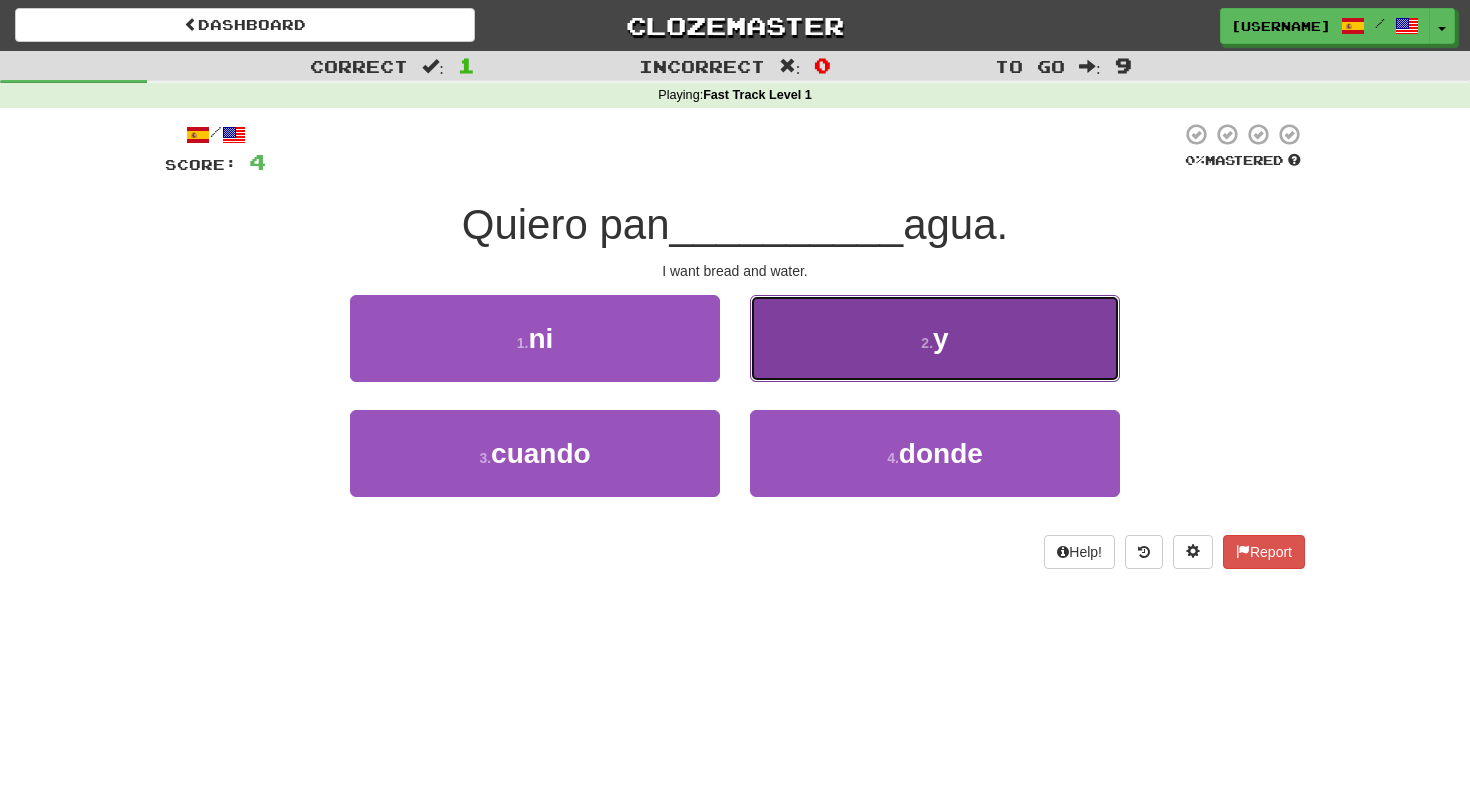 click on "2 .  y" at bounding box center [935, 338] 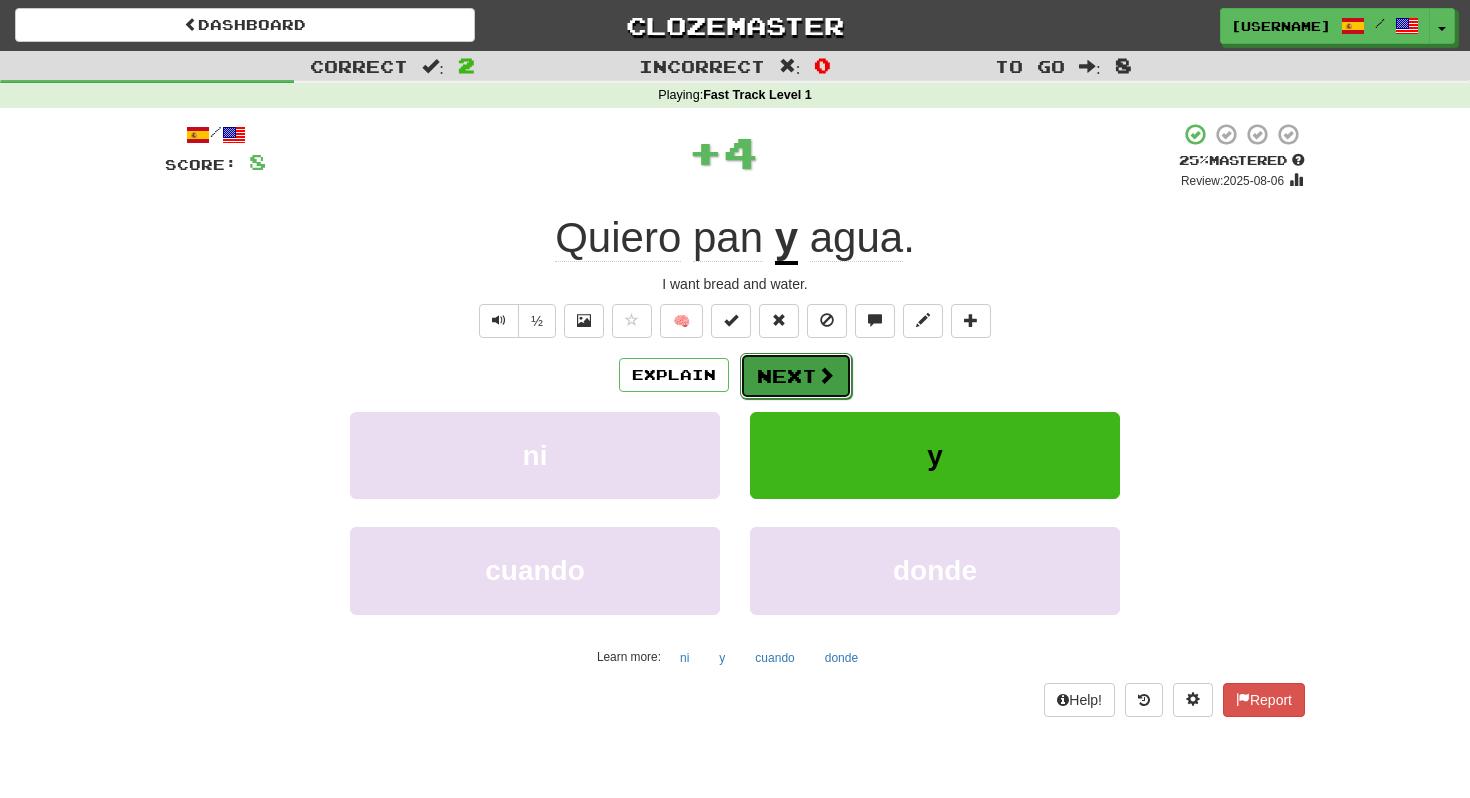 click on "Next" at bounding box center [796, 376] 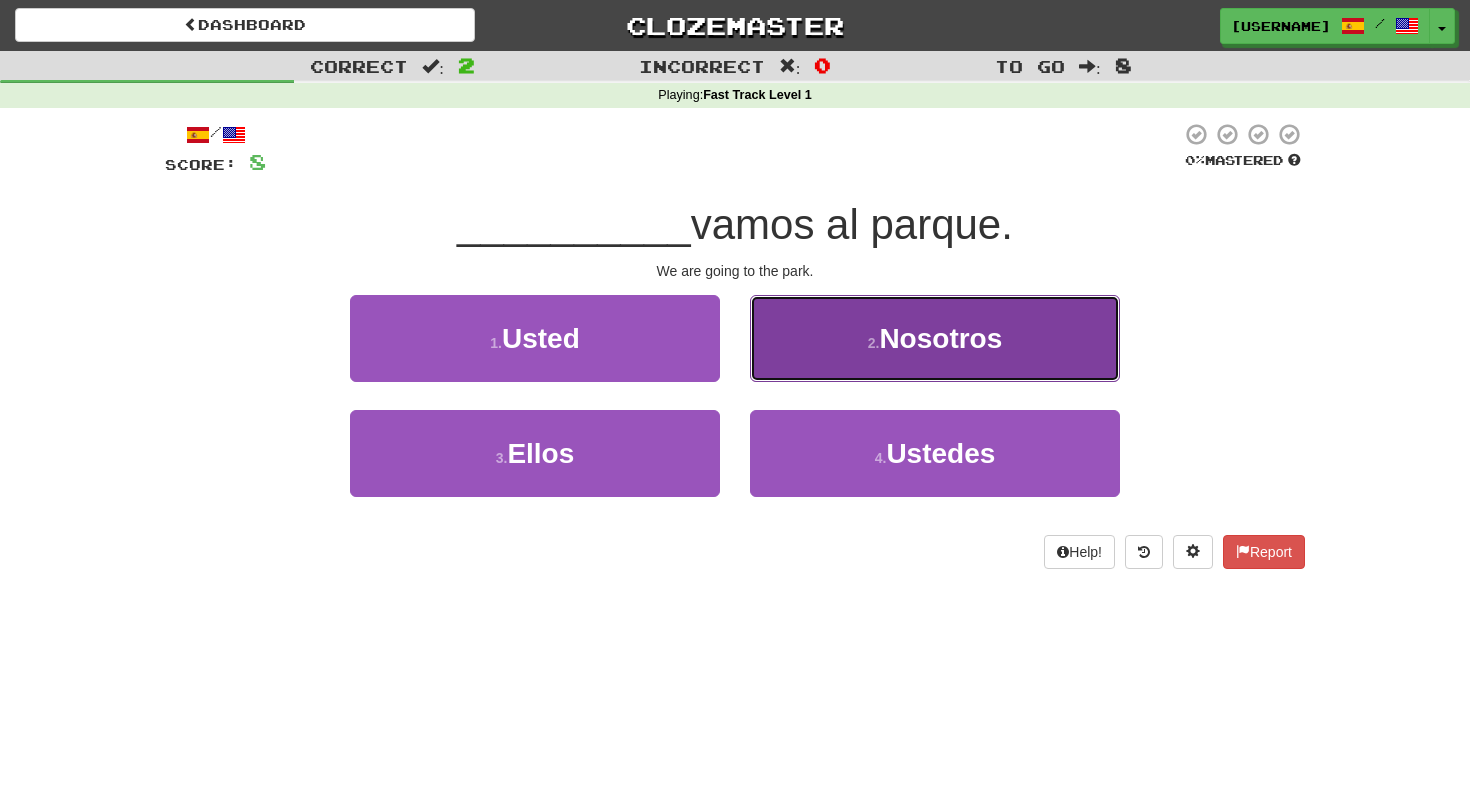 click on "2 .  Nosotros" at bounding box center [935, 338] 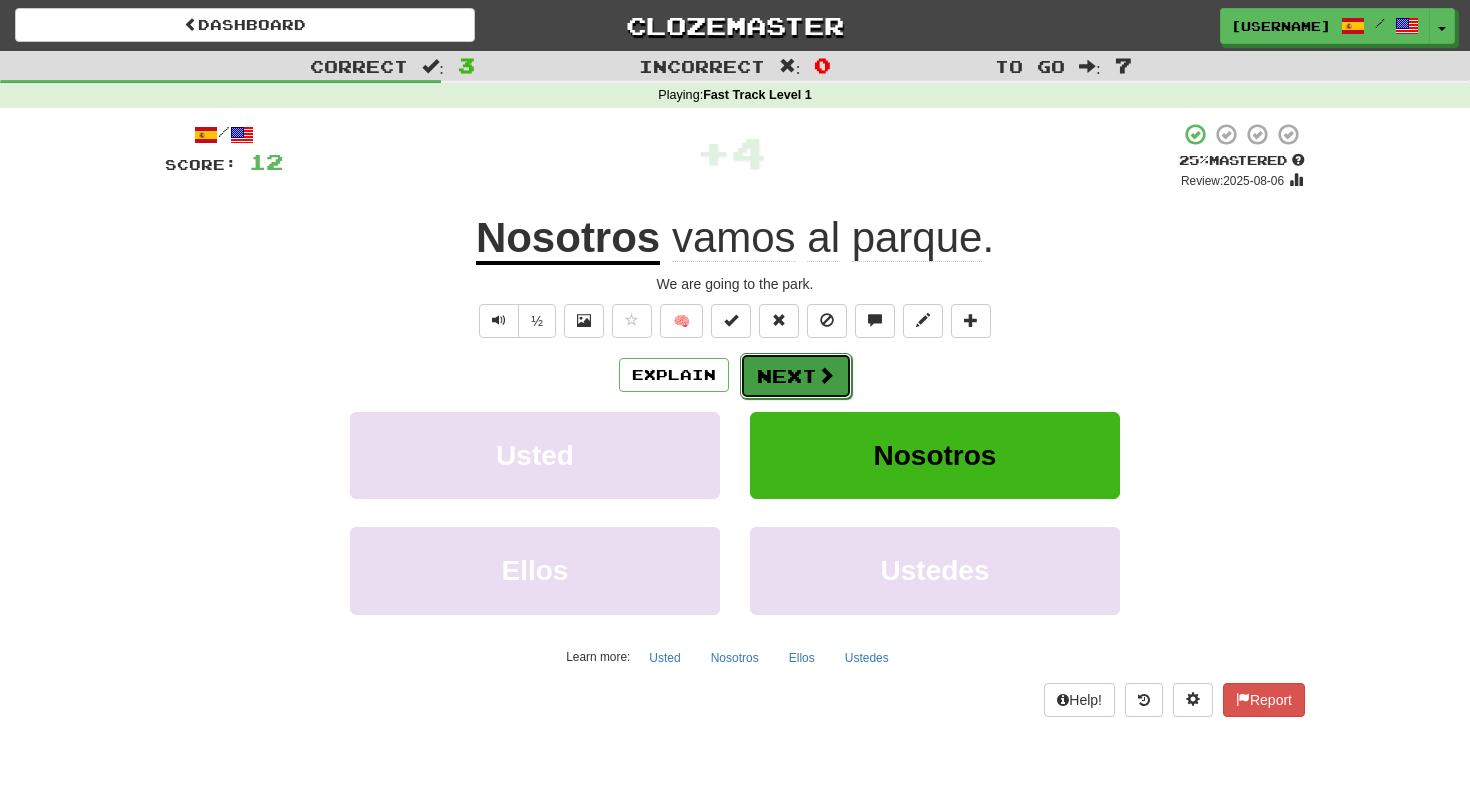 click on "Next" at bounding box center [796, 376] 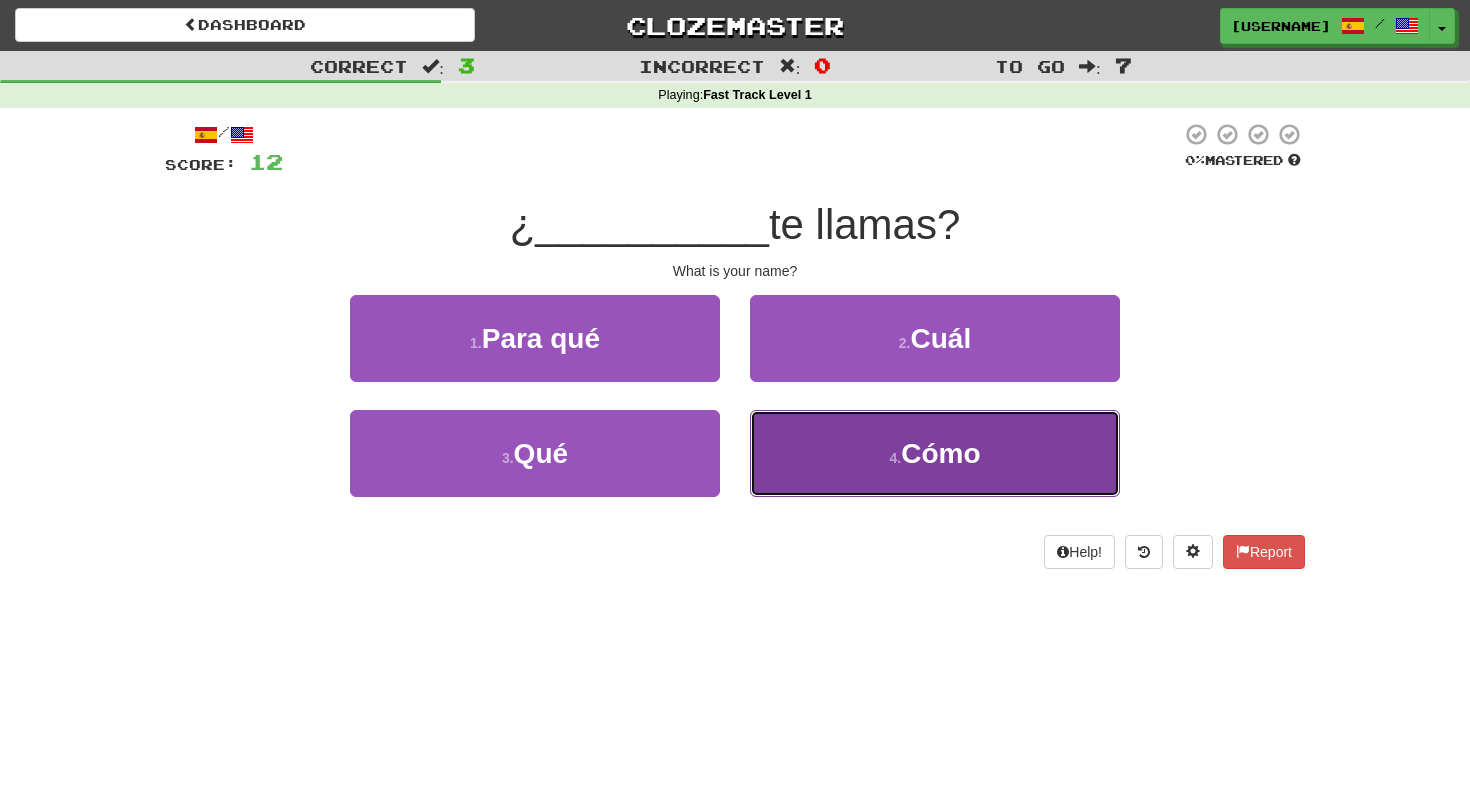 click on "4 .  Cómo" at bounding box center (935, 453) 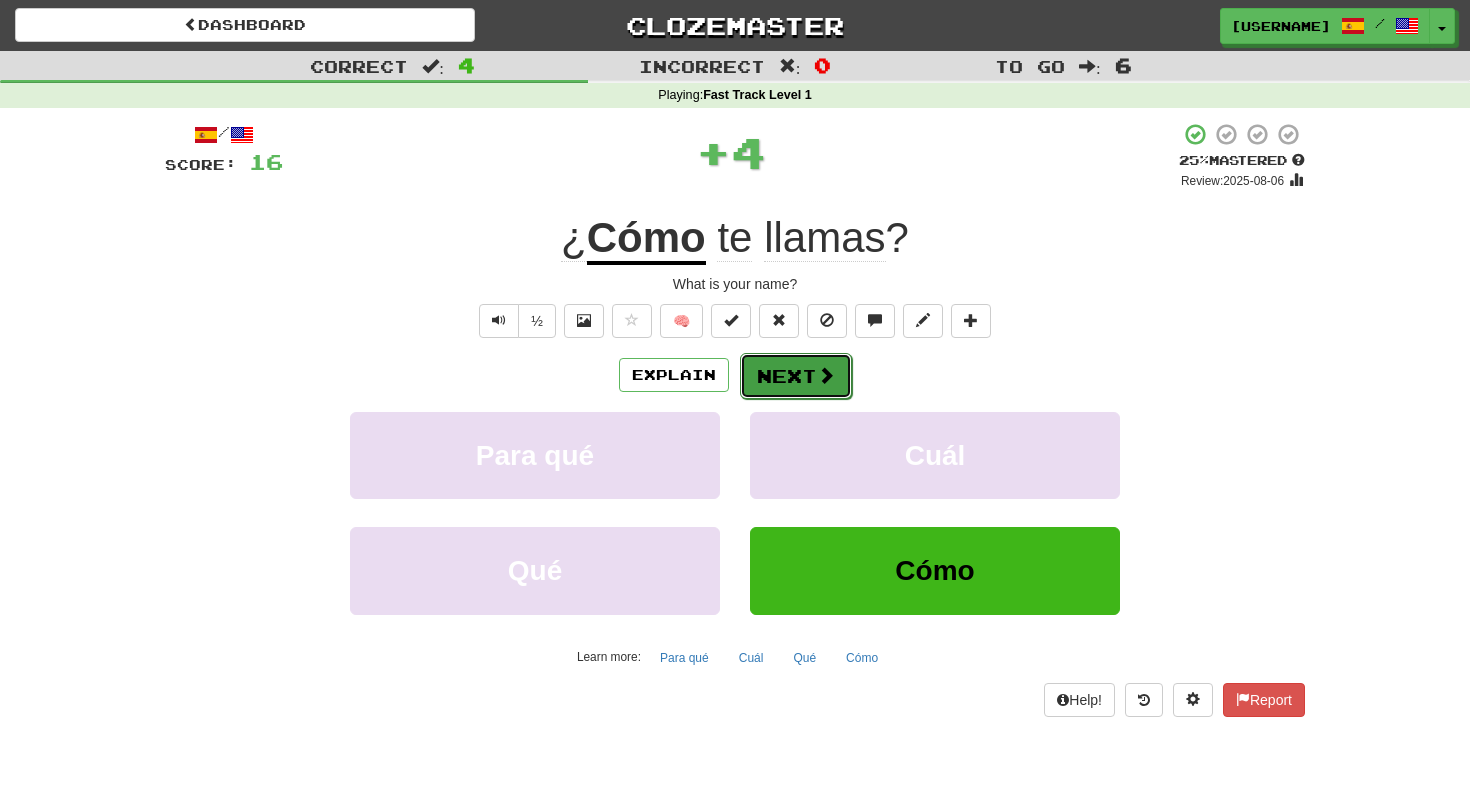 click on "Next" at bounding box center (796, 376) 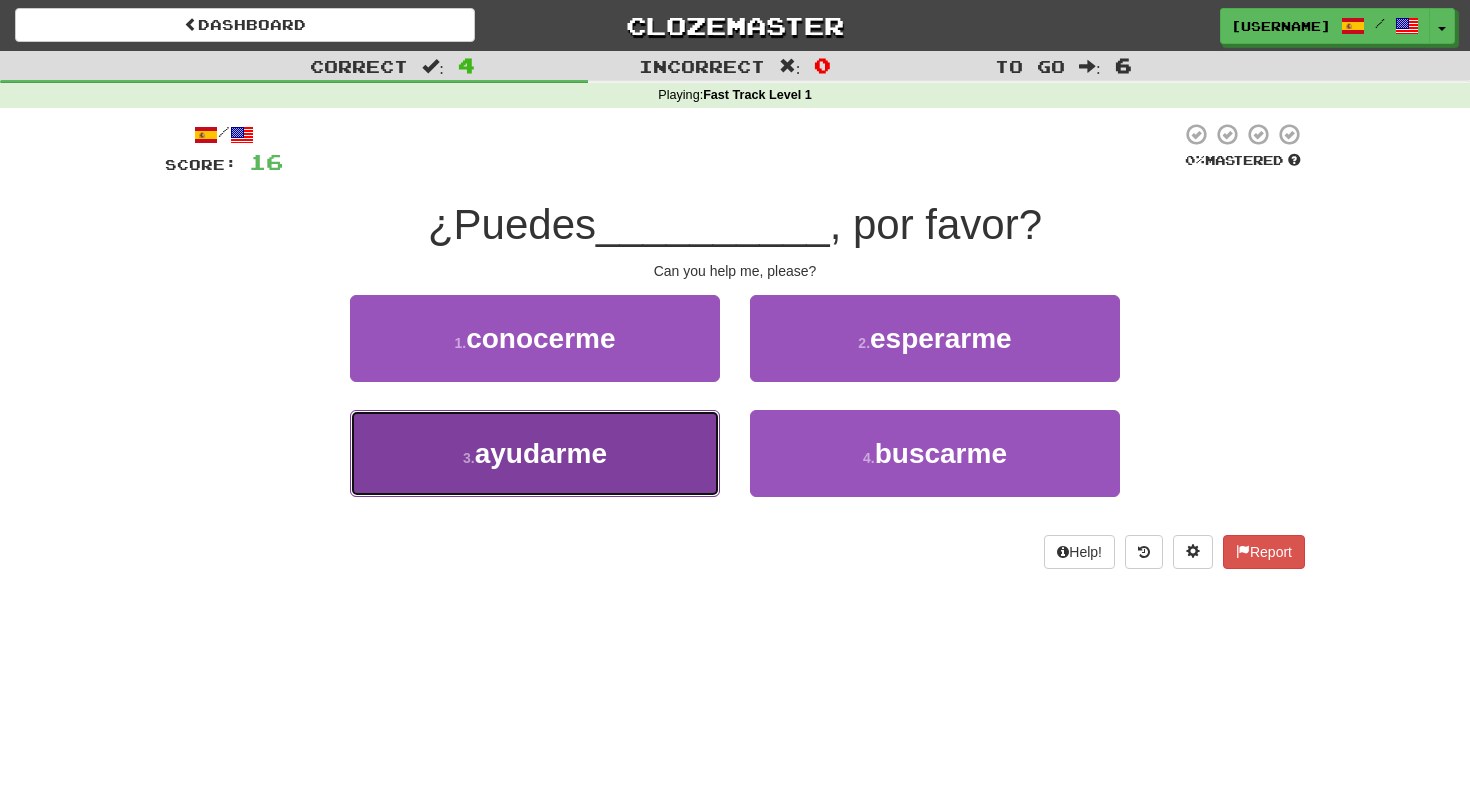 click on "ayudarme" at bounding box center [541, 453] 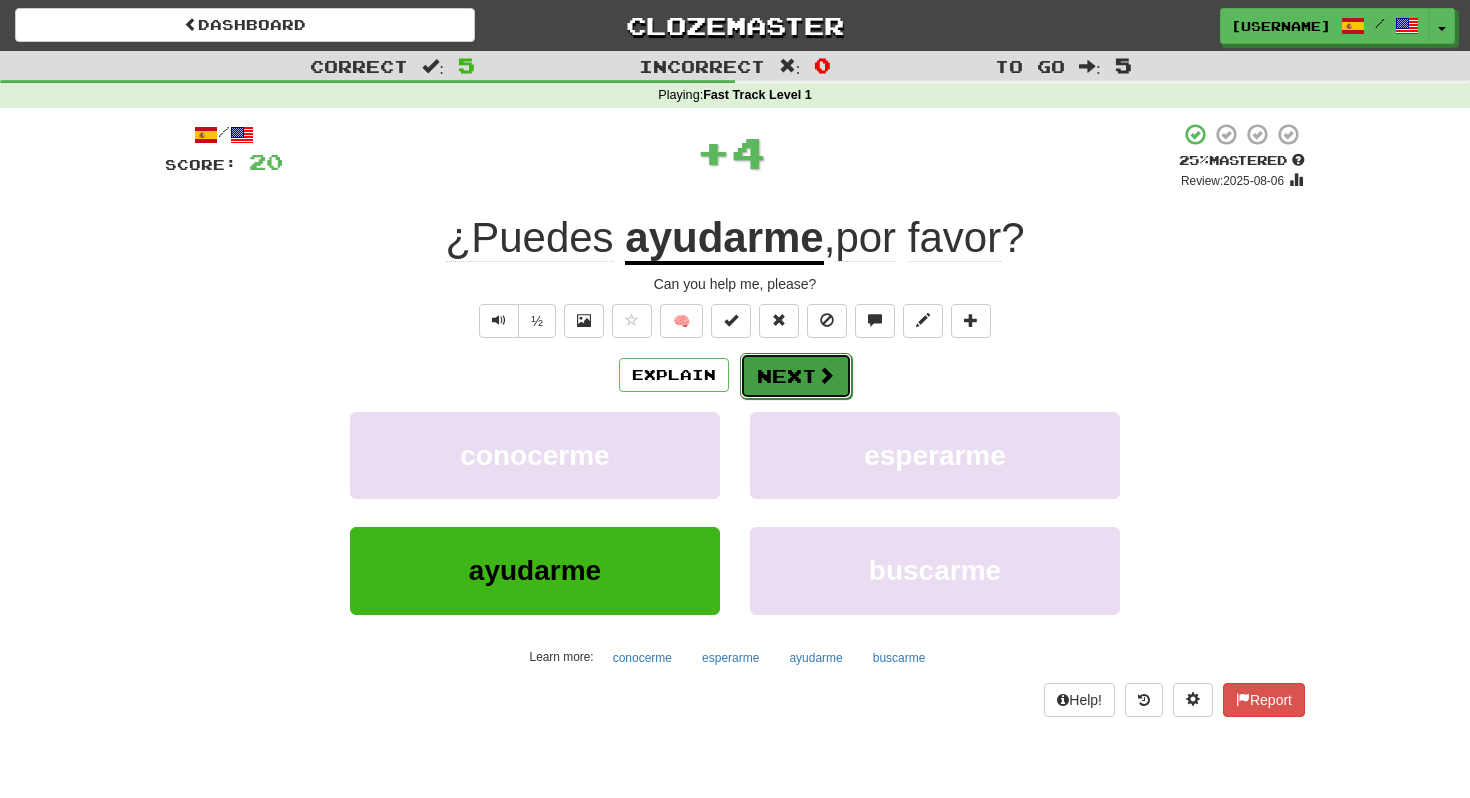 click on "Next" at bounding box center (796, 376) 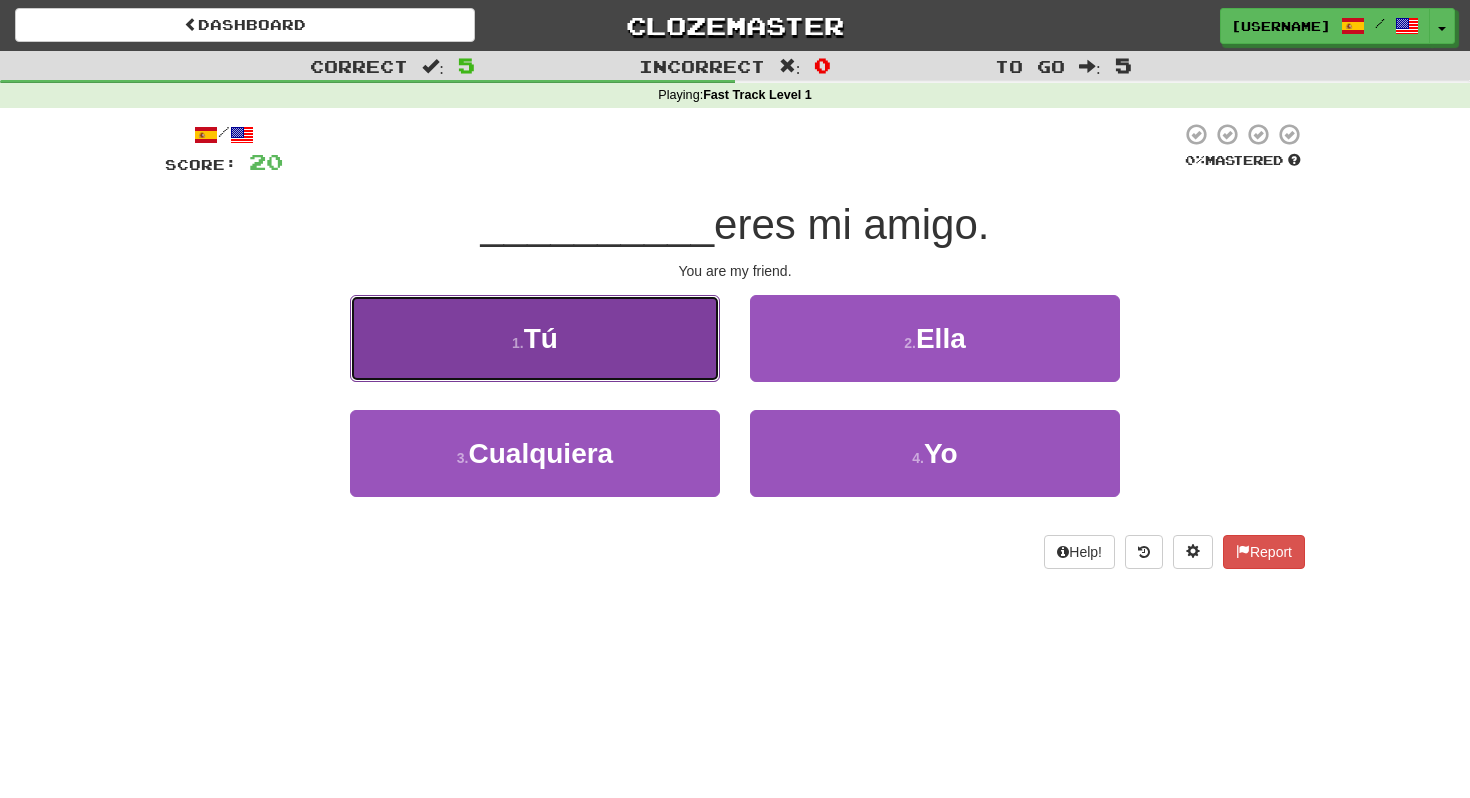 click on "1 .  Tú" at bounding box center [535, 338] 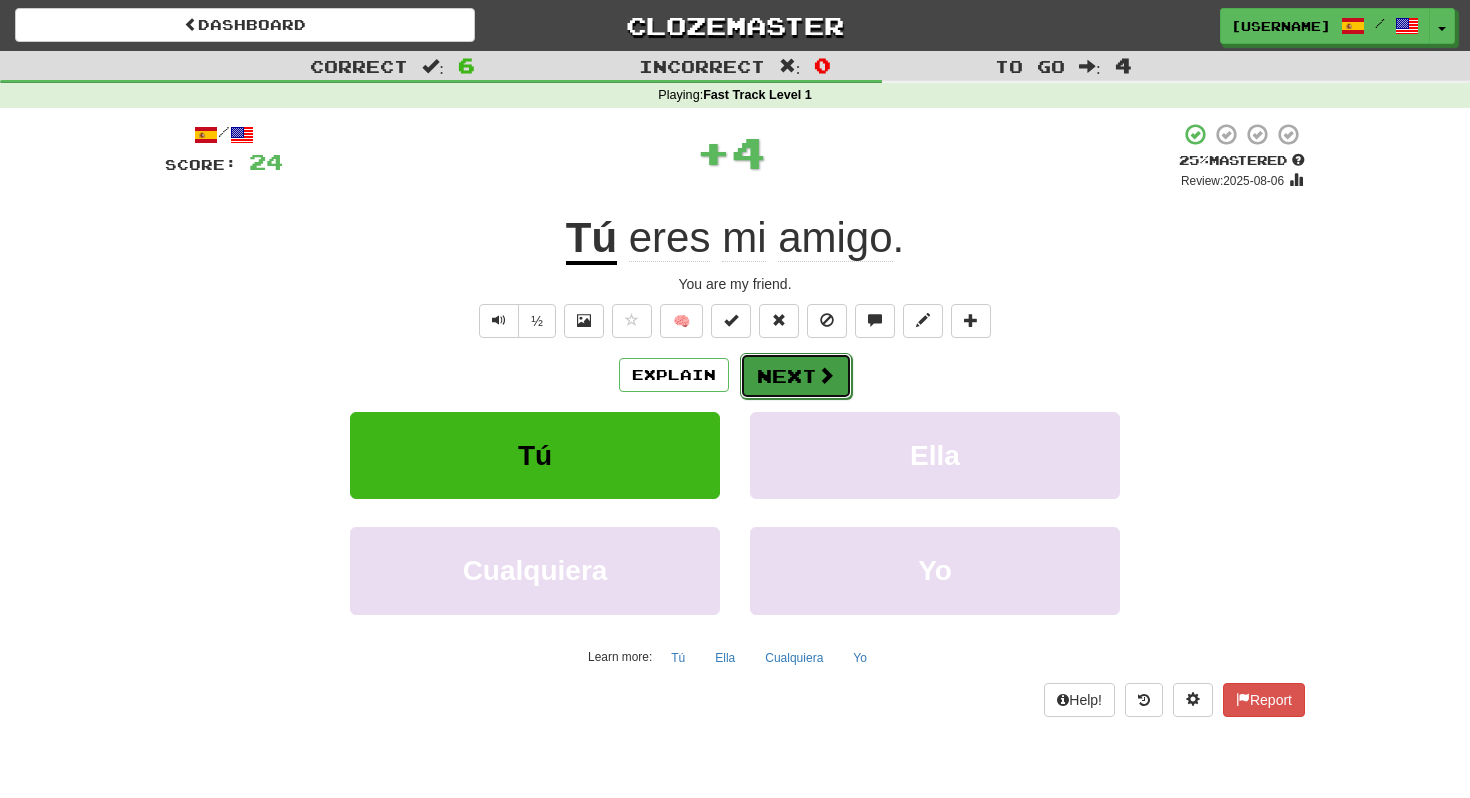 click at bounding box center [826, 375] 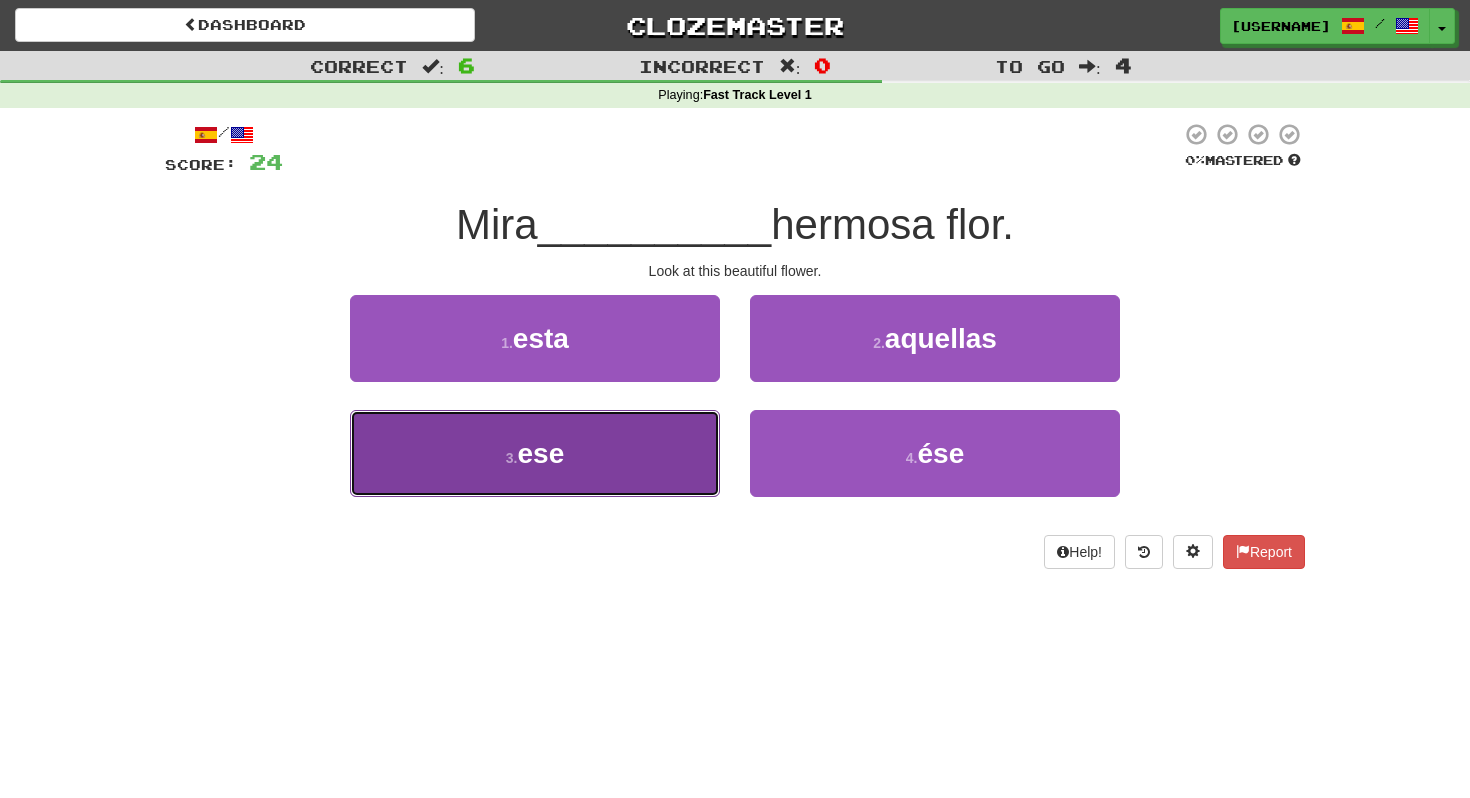click on "3 .  ese" at bounding box center (535, 453) 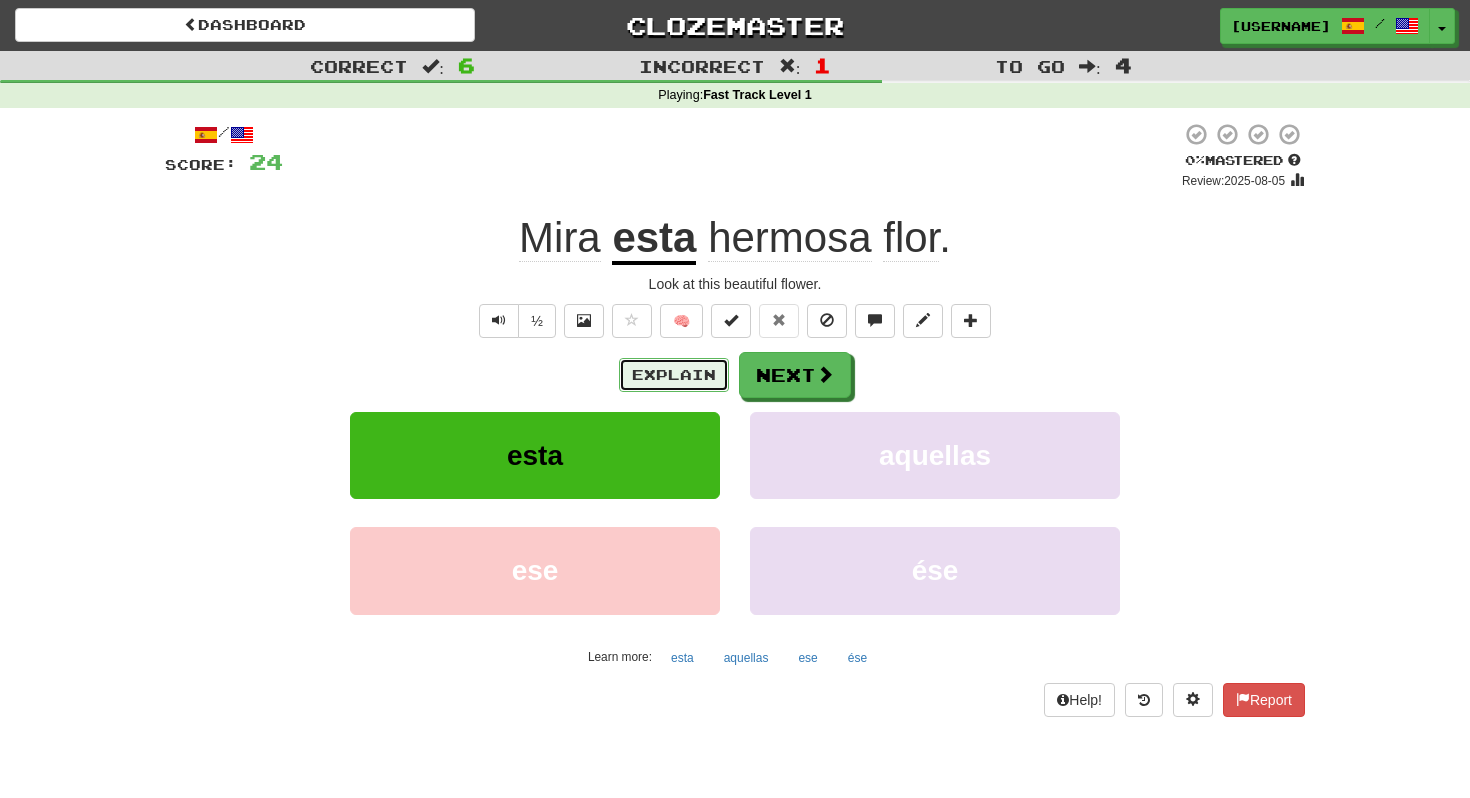 click on "Explain" at bounding box center (674, 375) 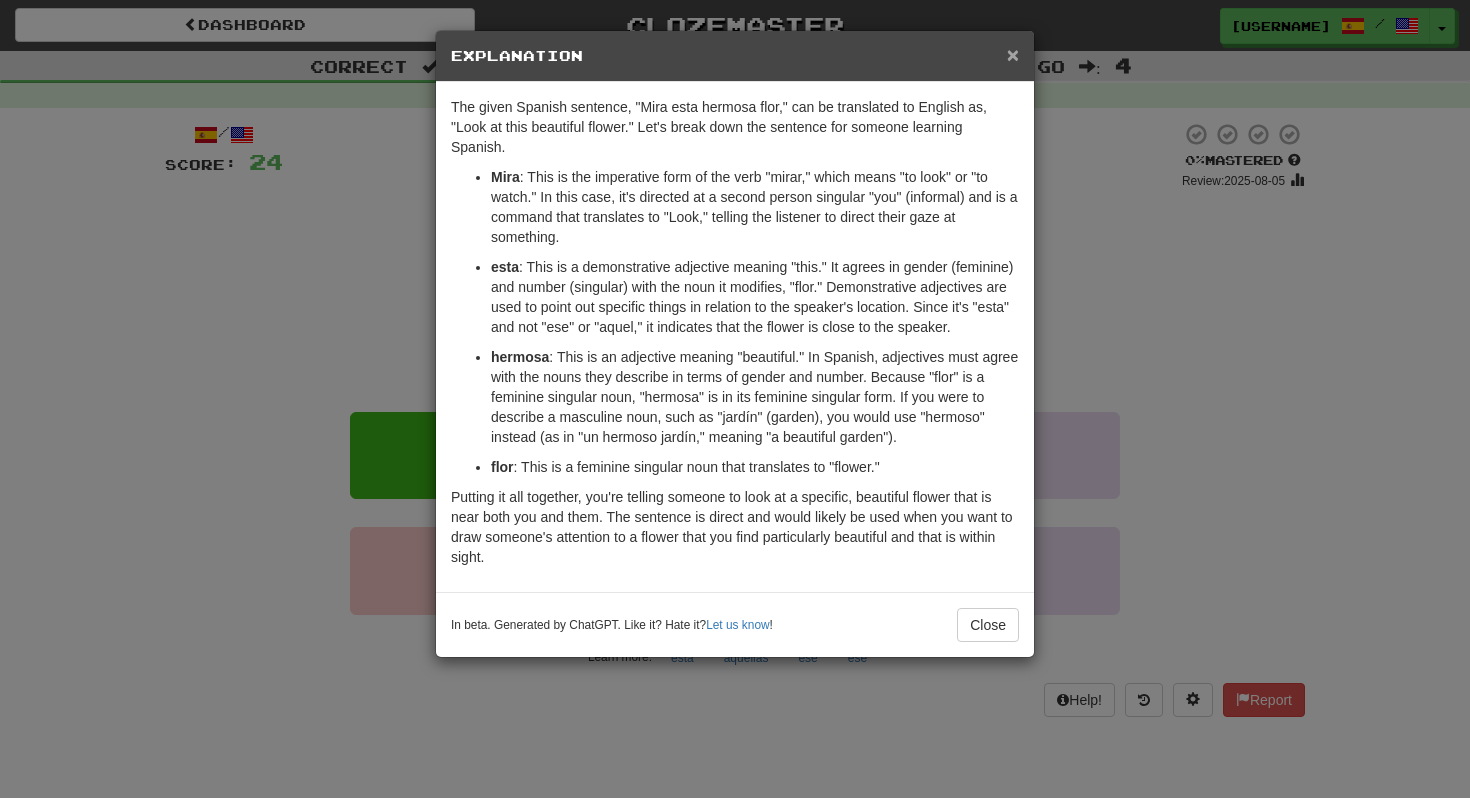 click on "×" at bounding box center [1013, 54] 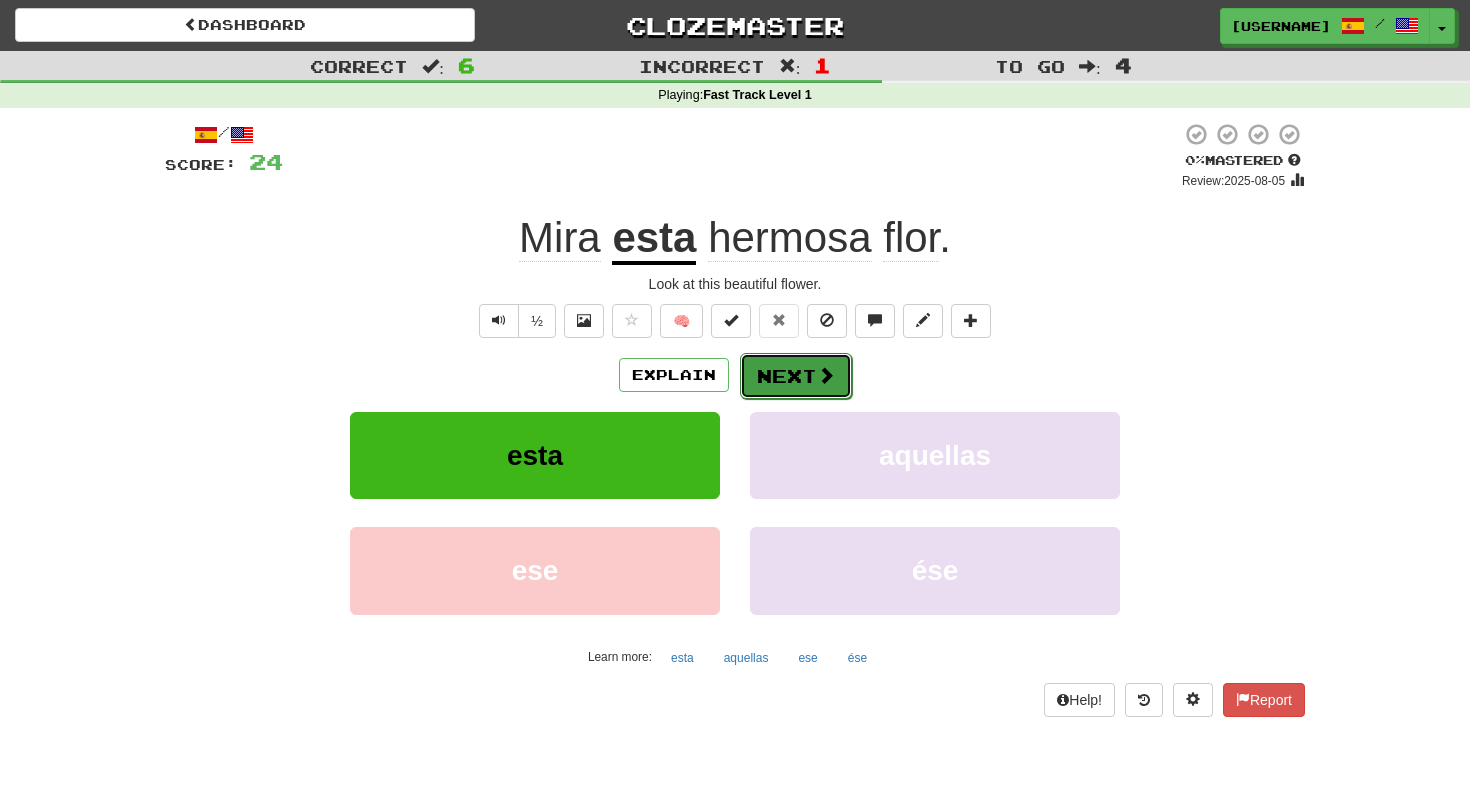 click on "Next" at bounding box center [796, 376] 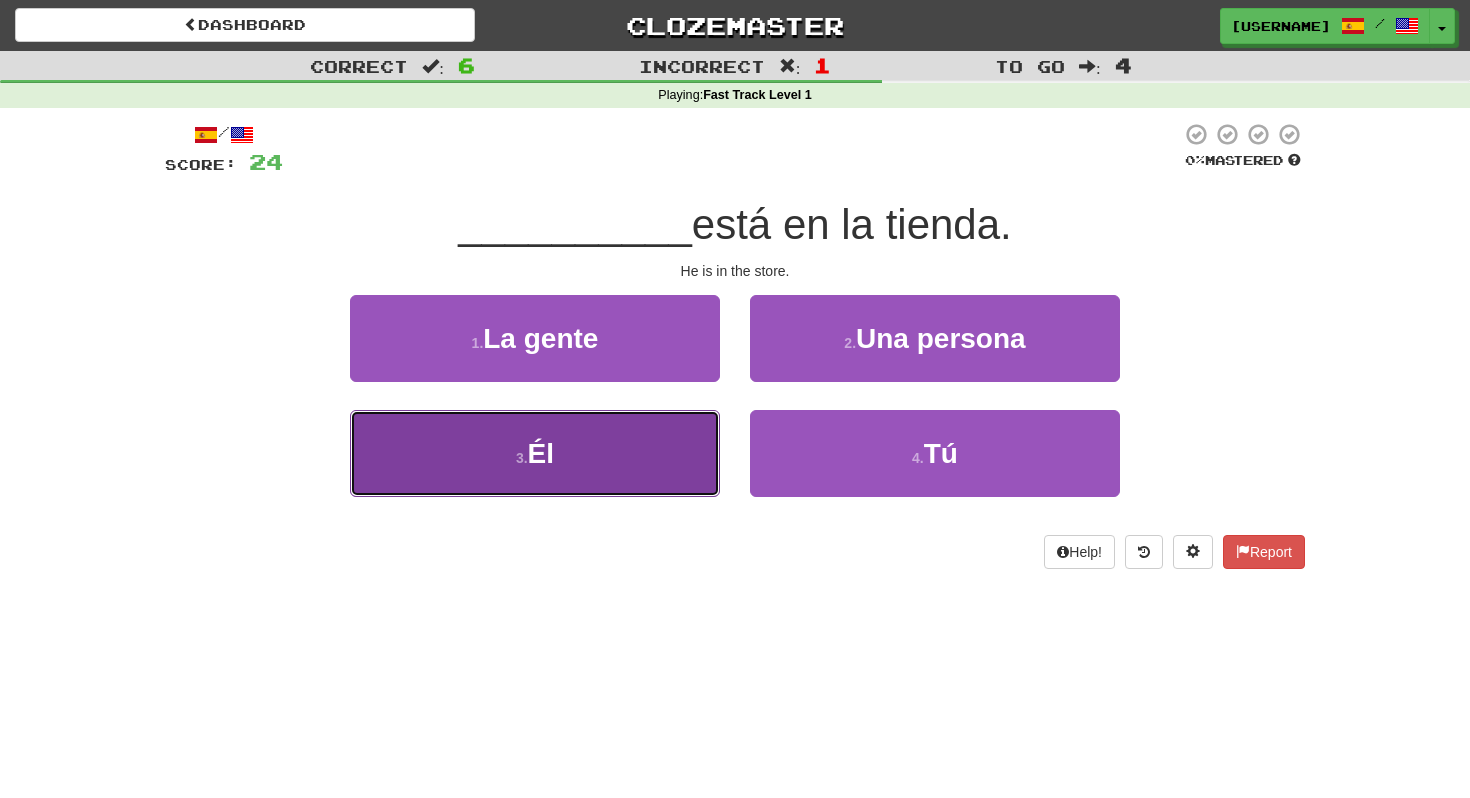 click on "3 .  Él" at bounding box center (535, 453) 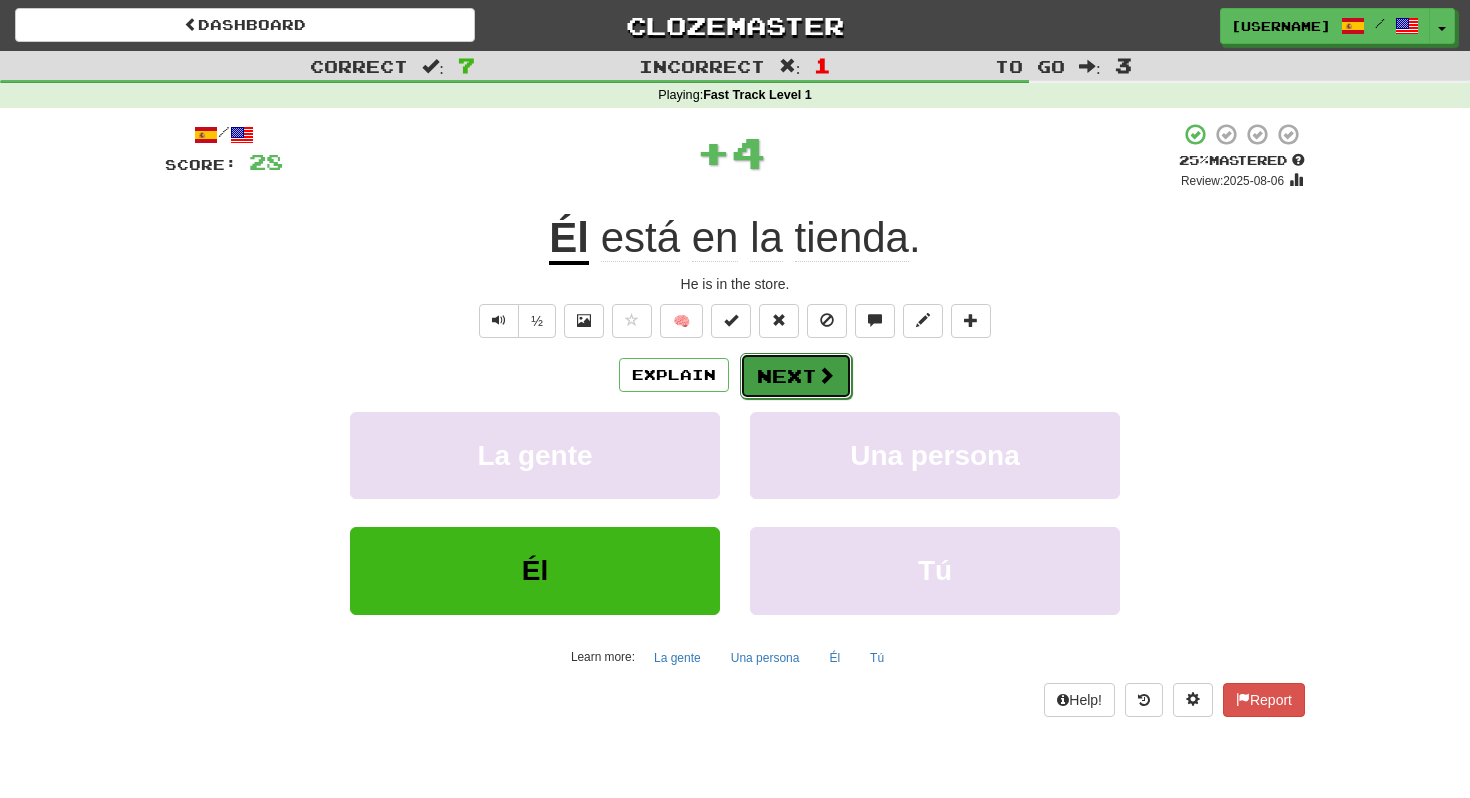 click on "Next" at bounding box center (796, 376) 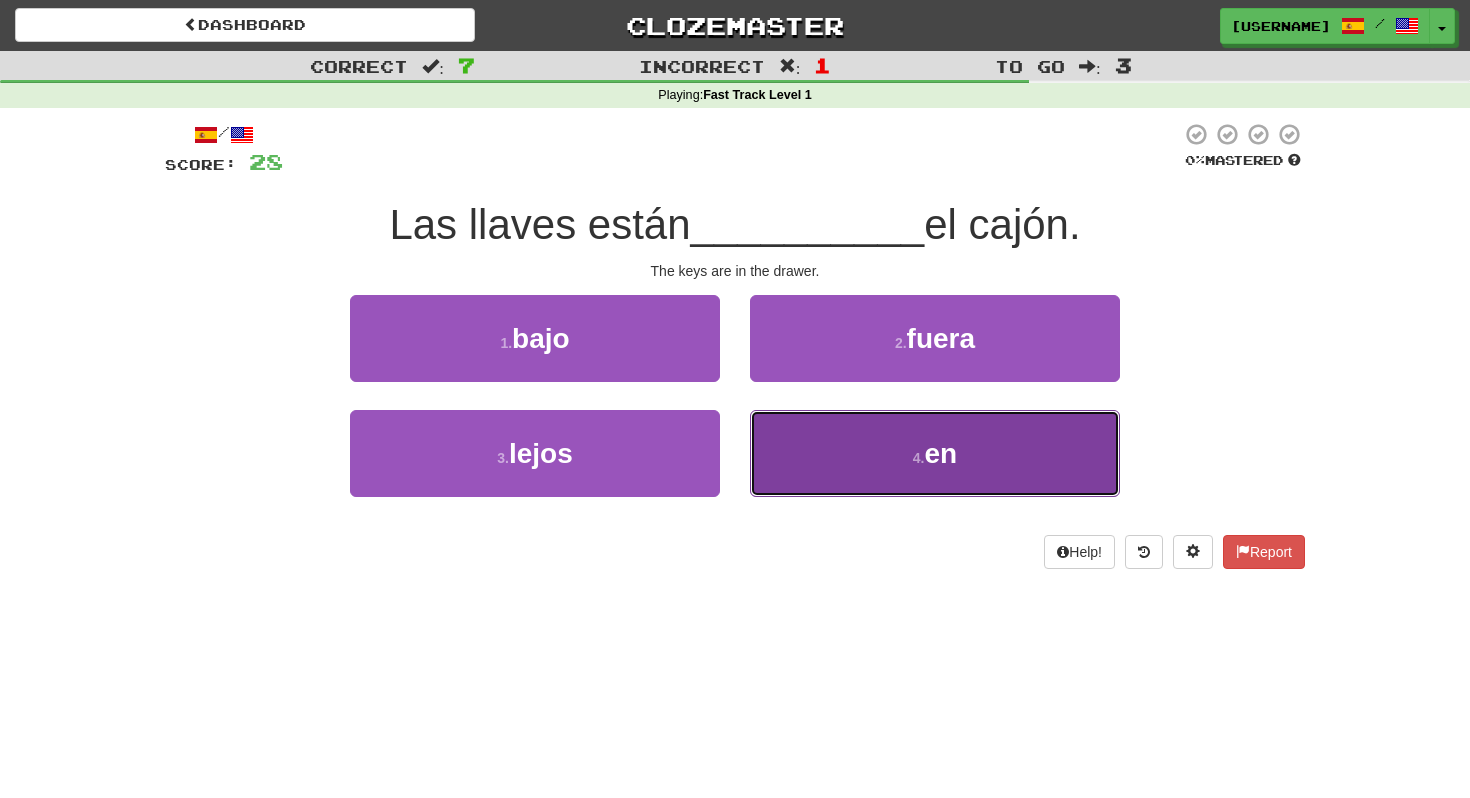 click on "4 .  en" at bounding box center [935, 453] 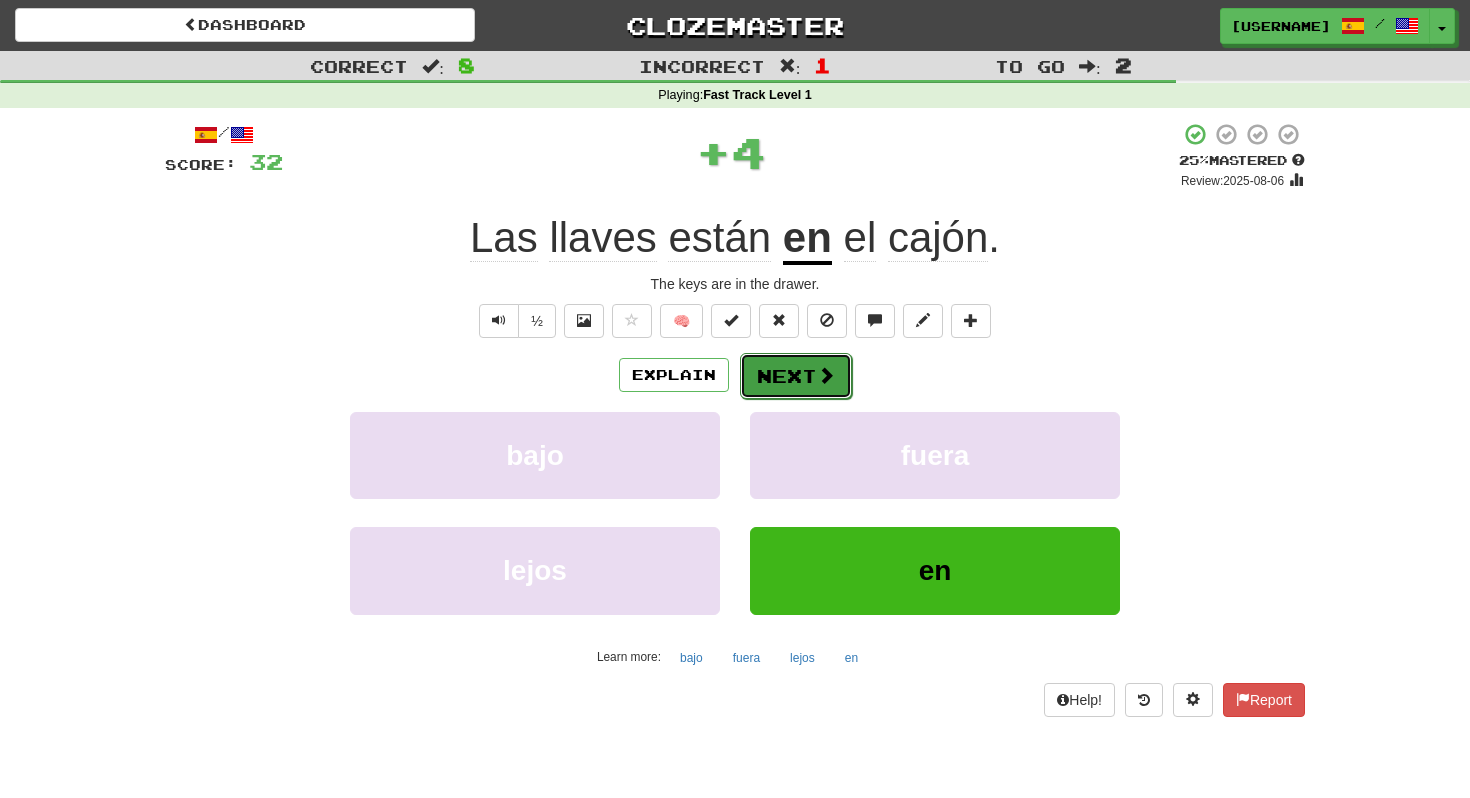 click on "Next" at bounding box center (796, 376) 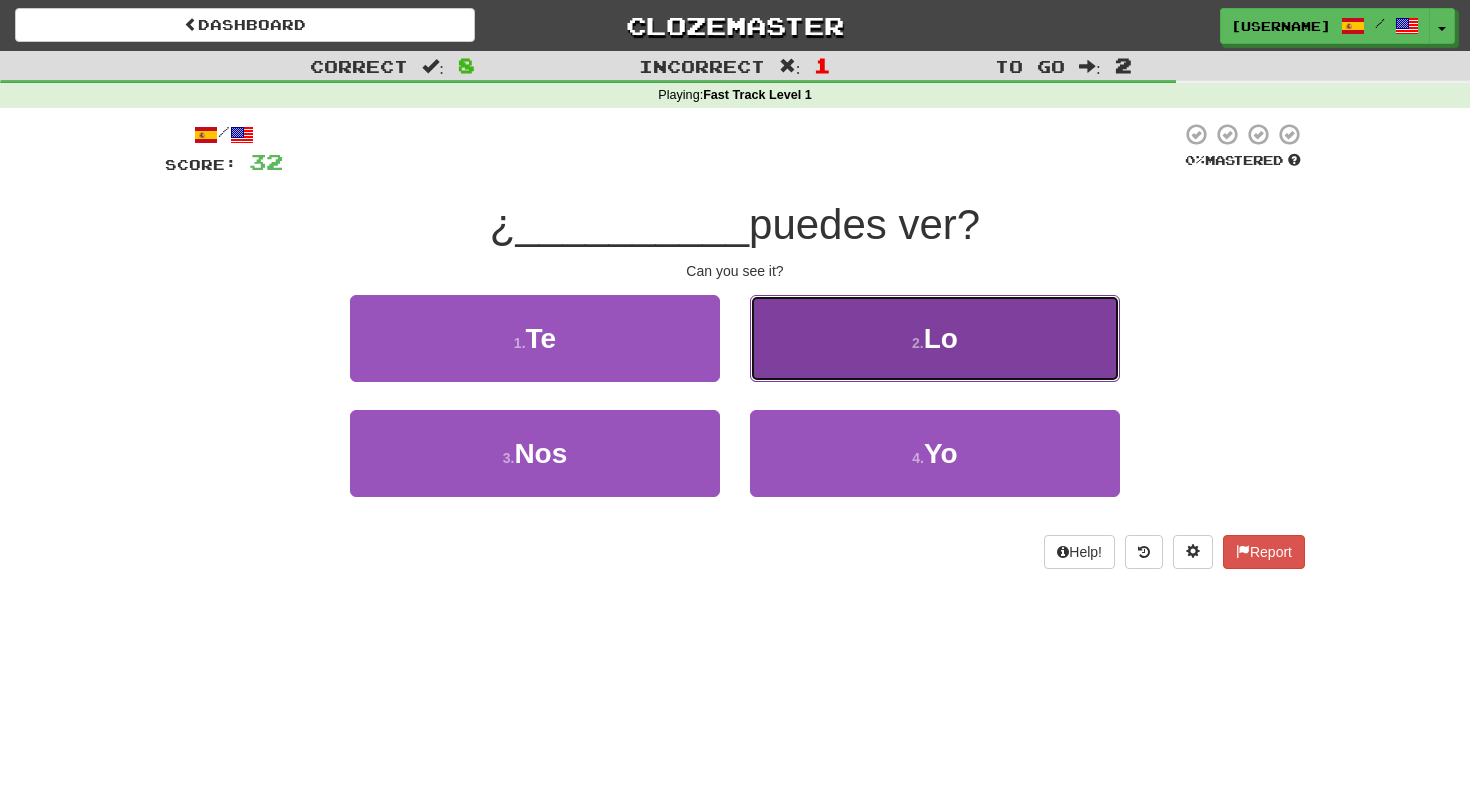 click on "2 .  Lo" at bounding box center [935, 338] 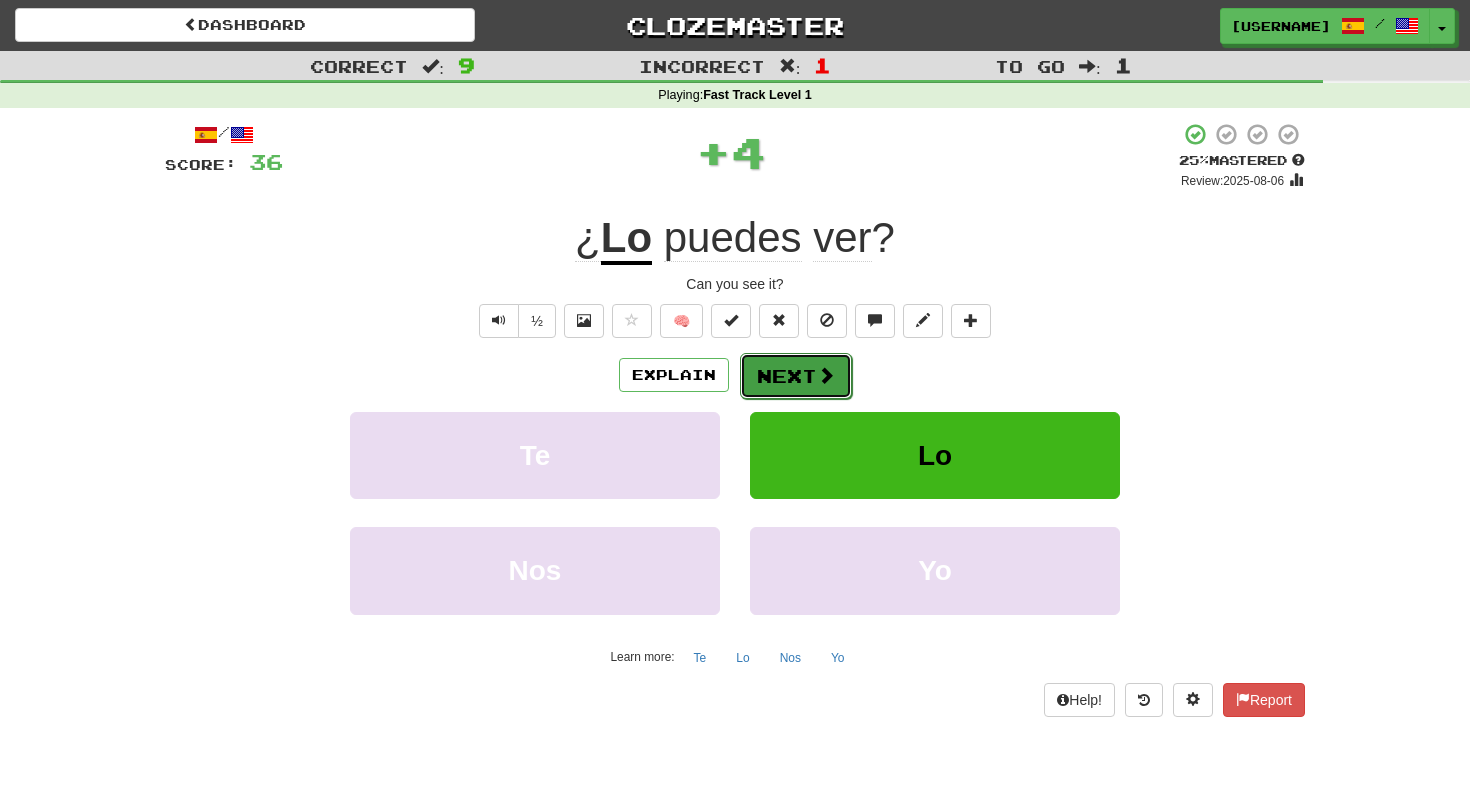 click on "Next" at bounding box center (796, 376) 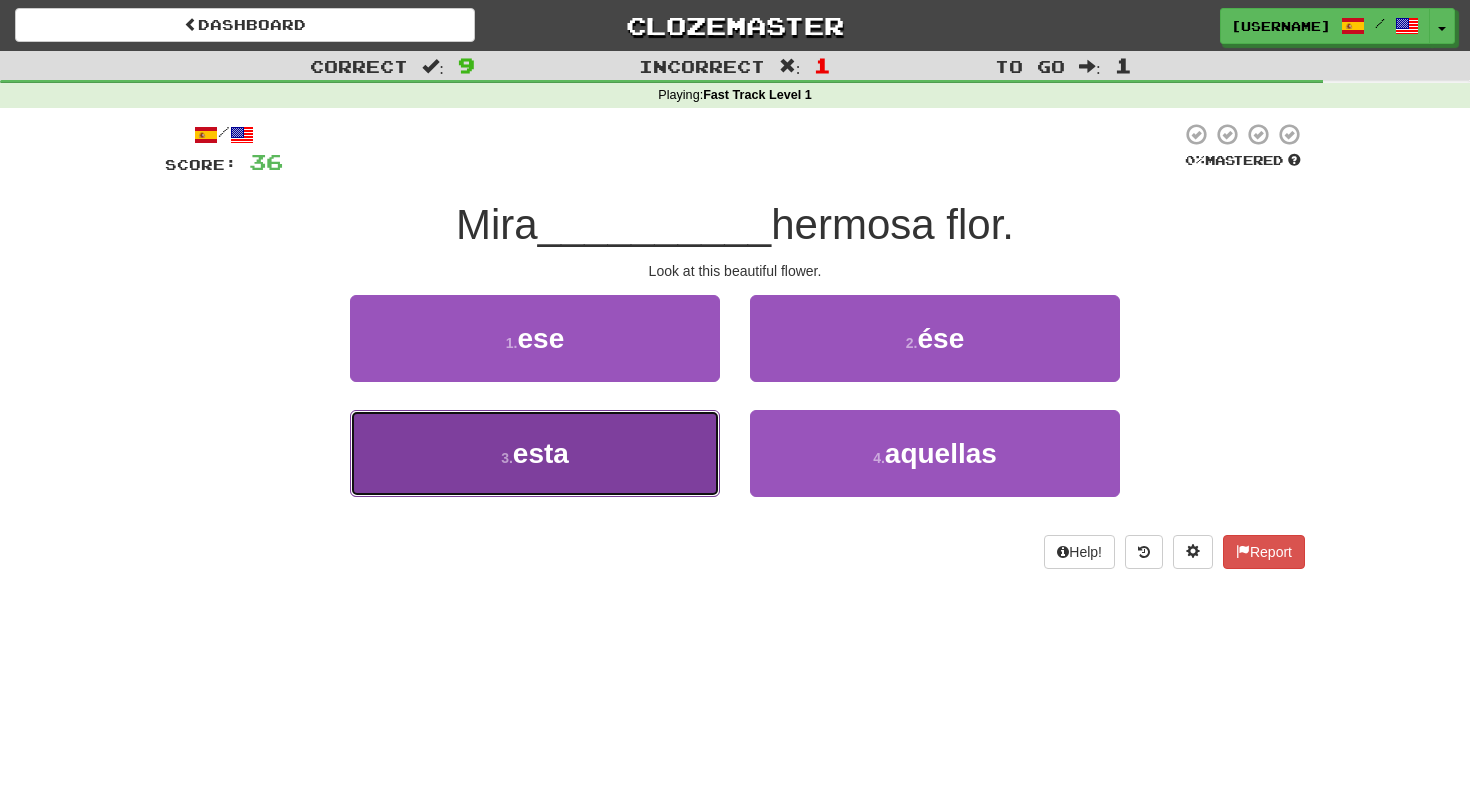 click on "3 .  esta" at bounding box center (535, 453) 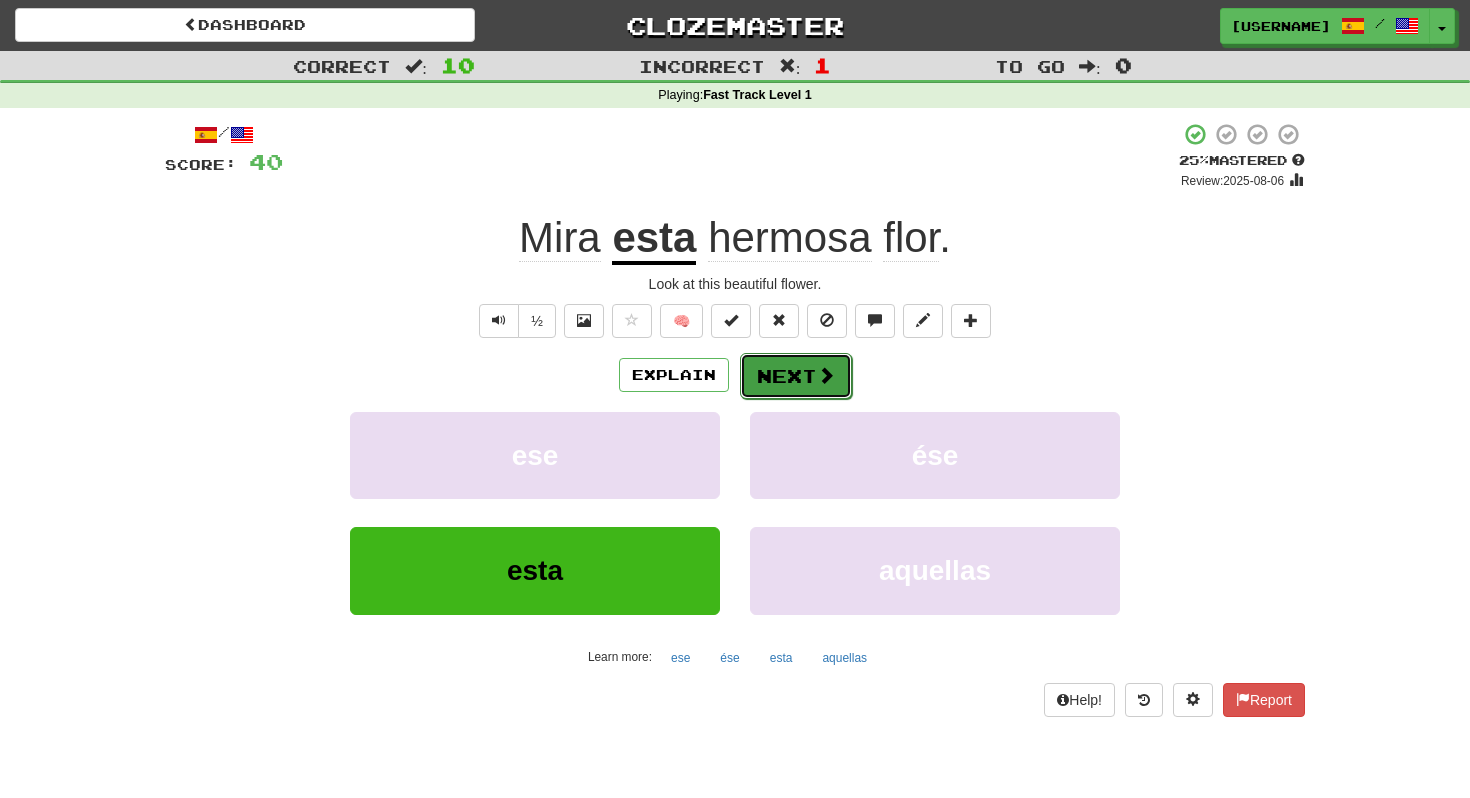 click on "Next" at bounding box center (796, 376) 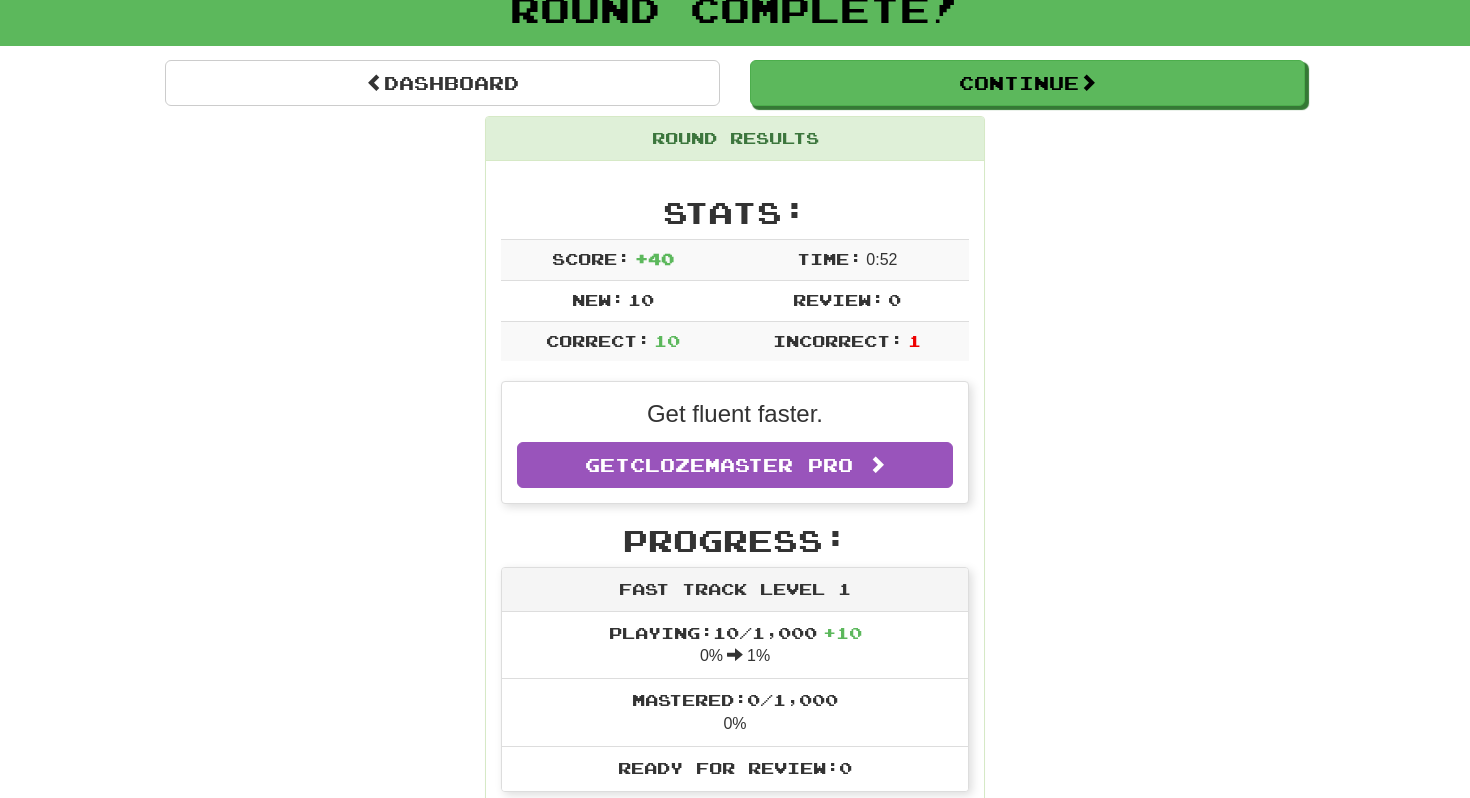 scroll, scrollTop: 0, scrollLeft: 0, axis: both 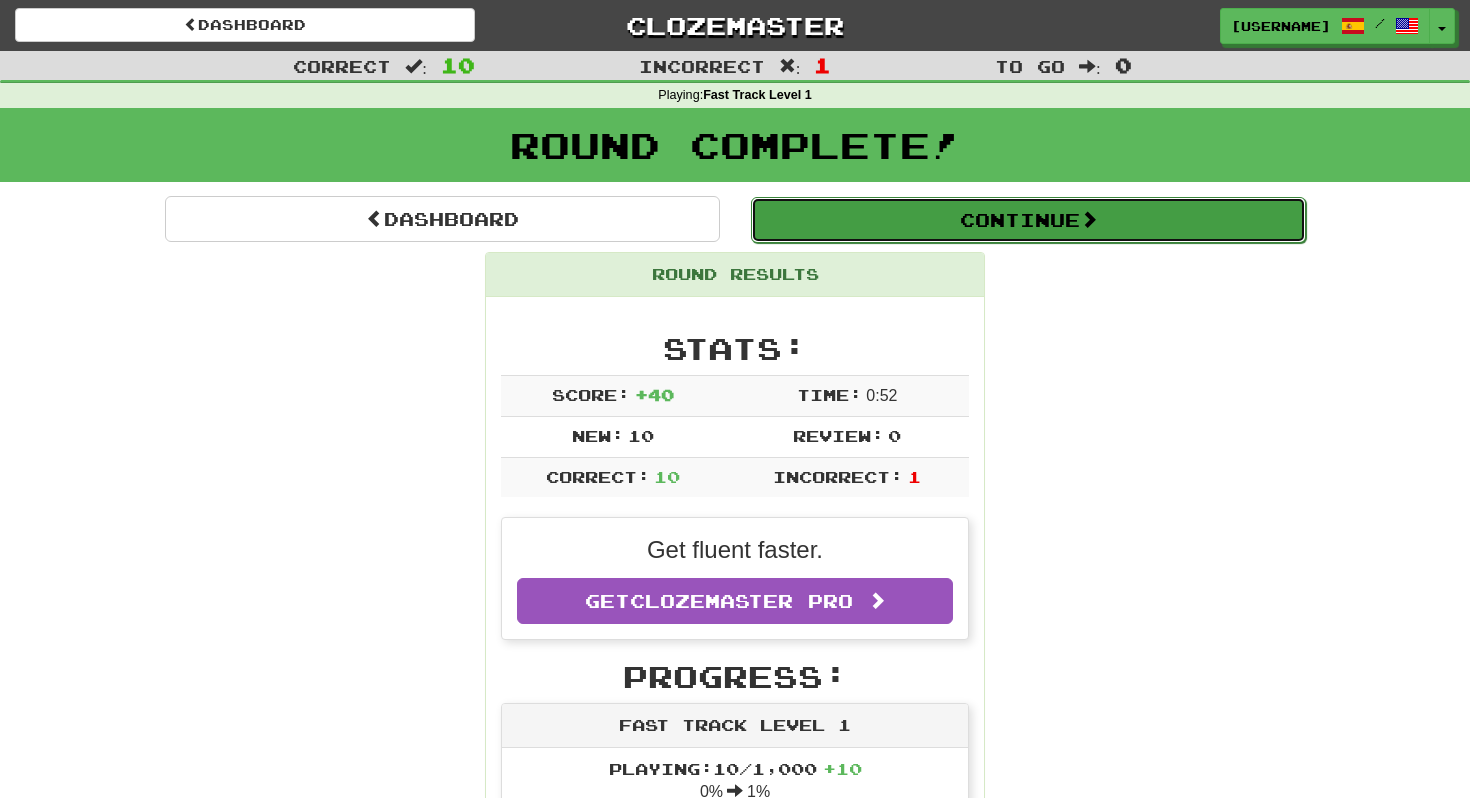 click on "Continue" at bounding box center (1028, 220) 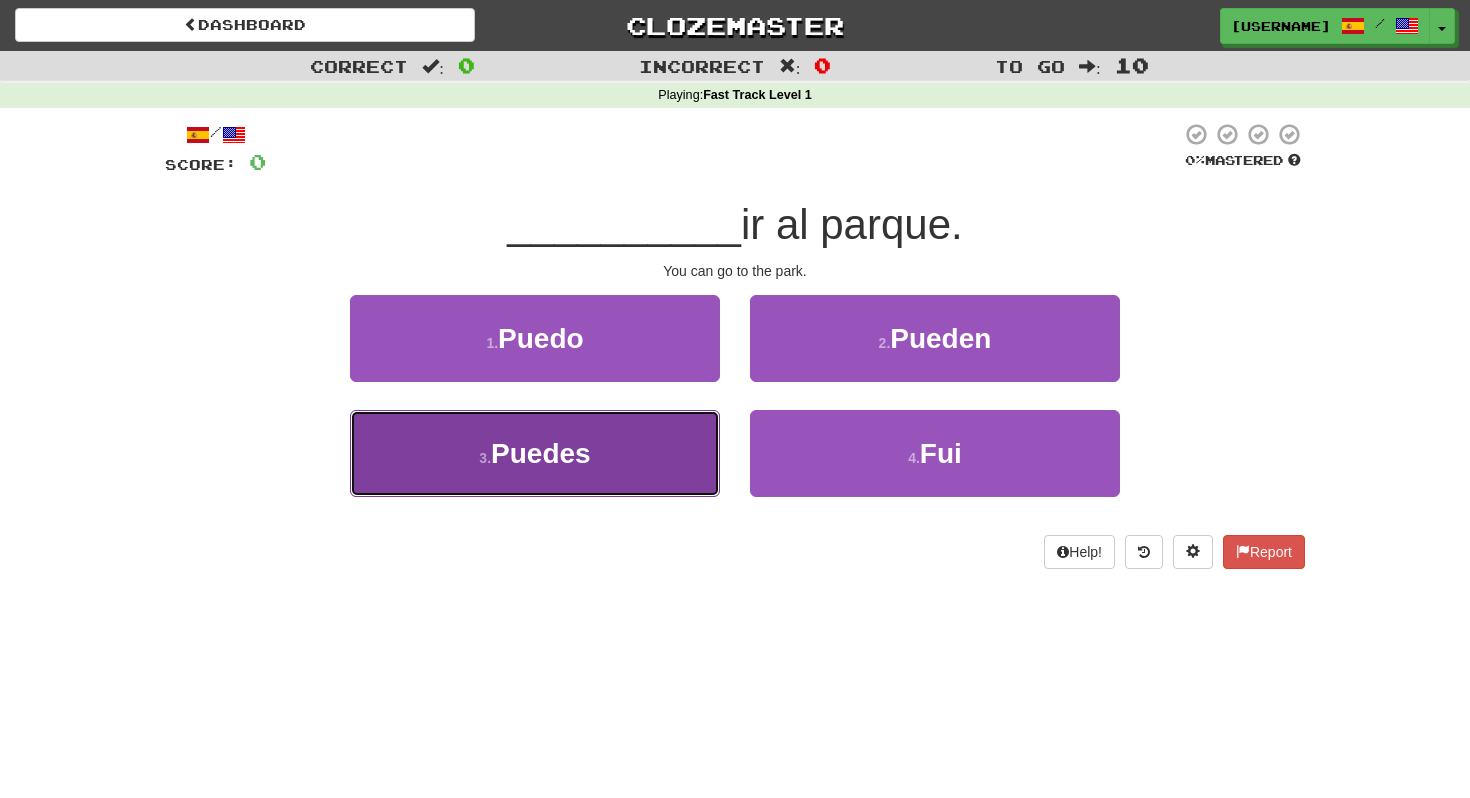 click on "3 ." at bounding box center (485, 458) 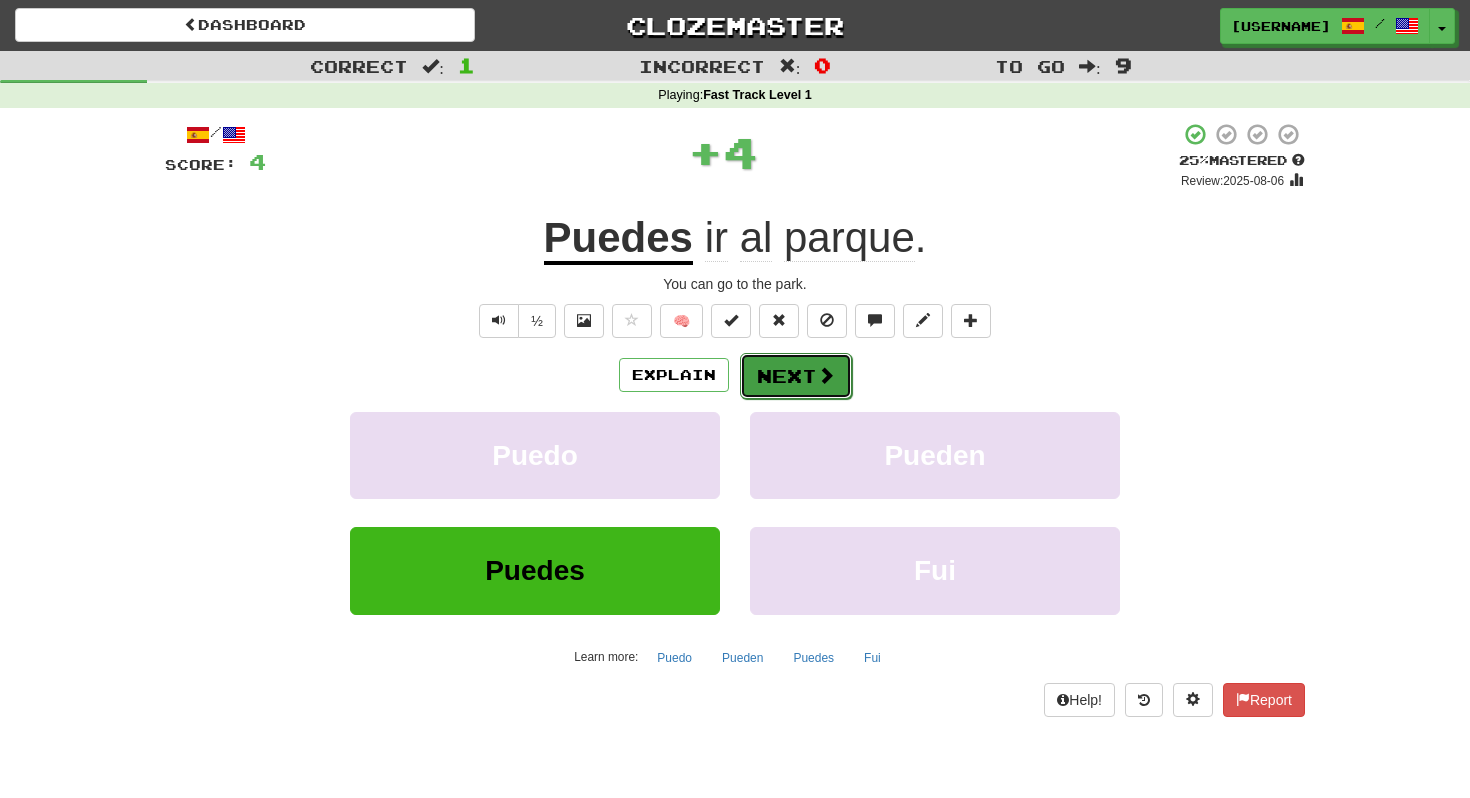 click on "Next" at bounding box center [796, 376] 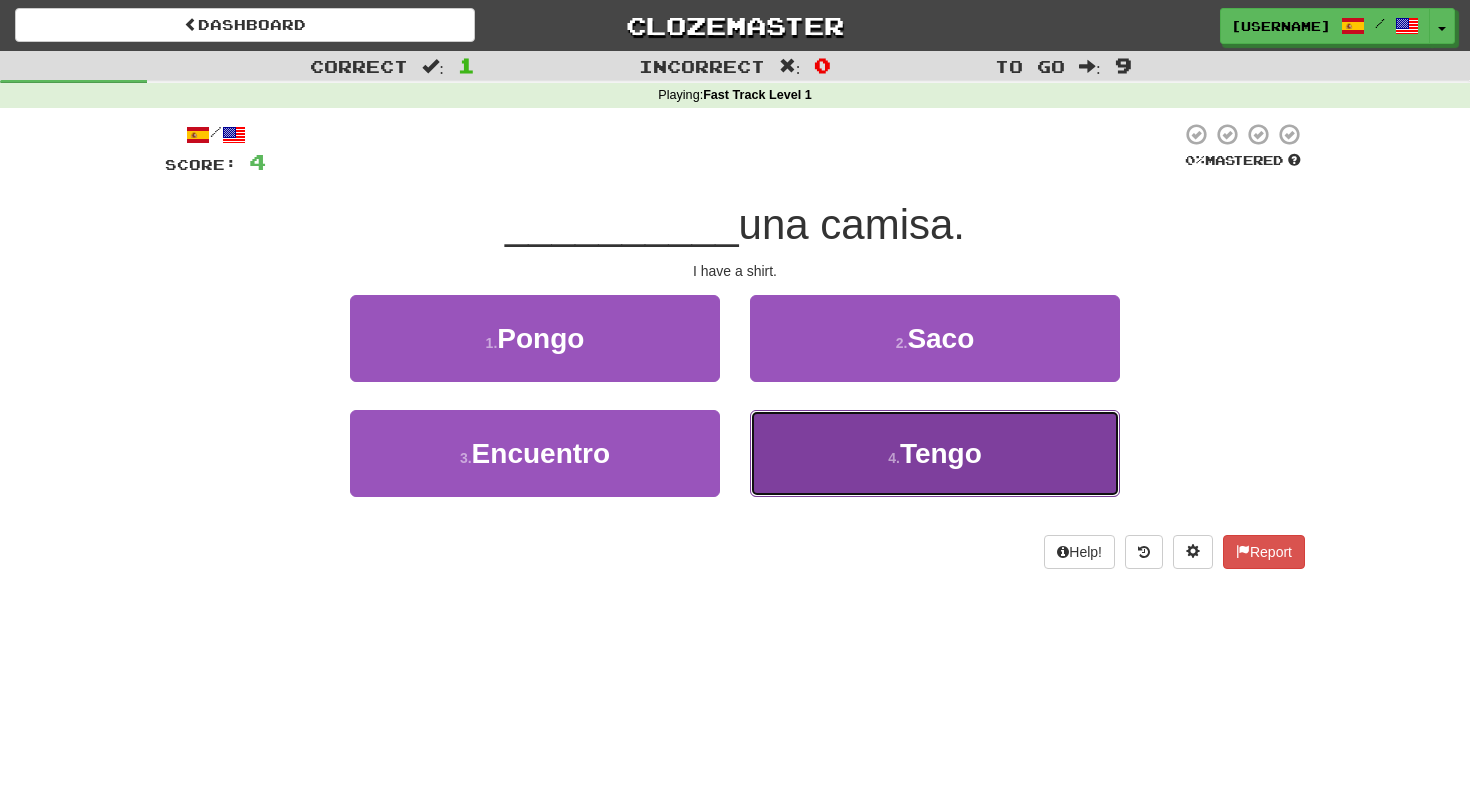 click on "4 .  Tengo" at bounding box center (935, 453) 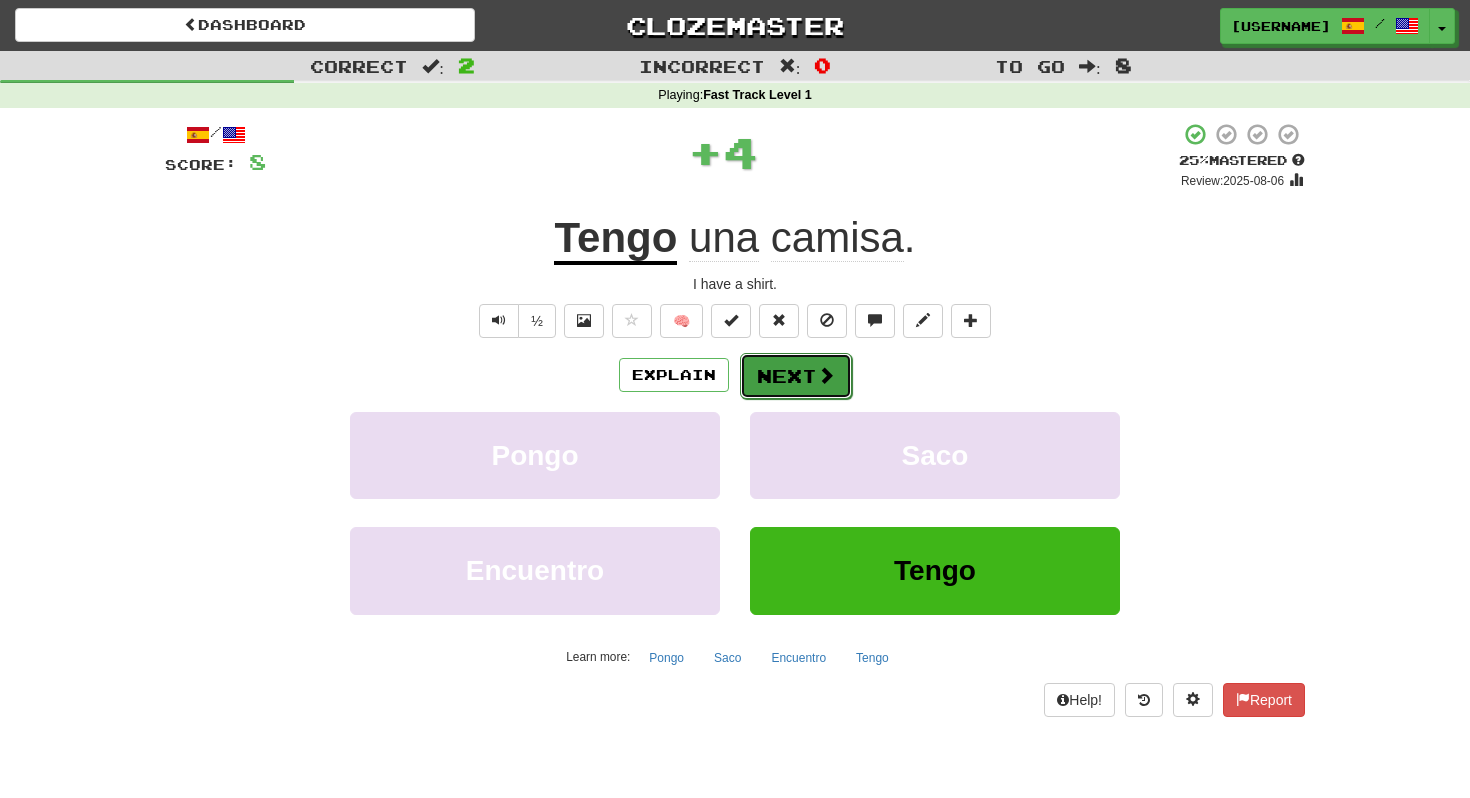 click on "Next" at bounding box center (796, 376) 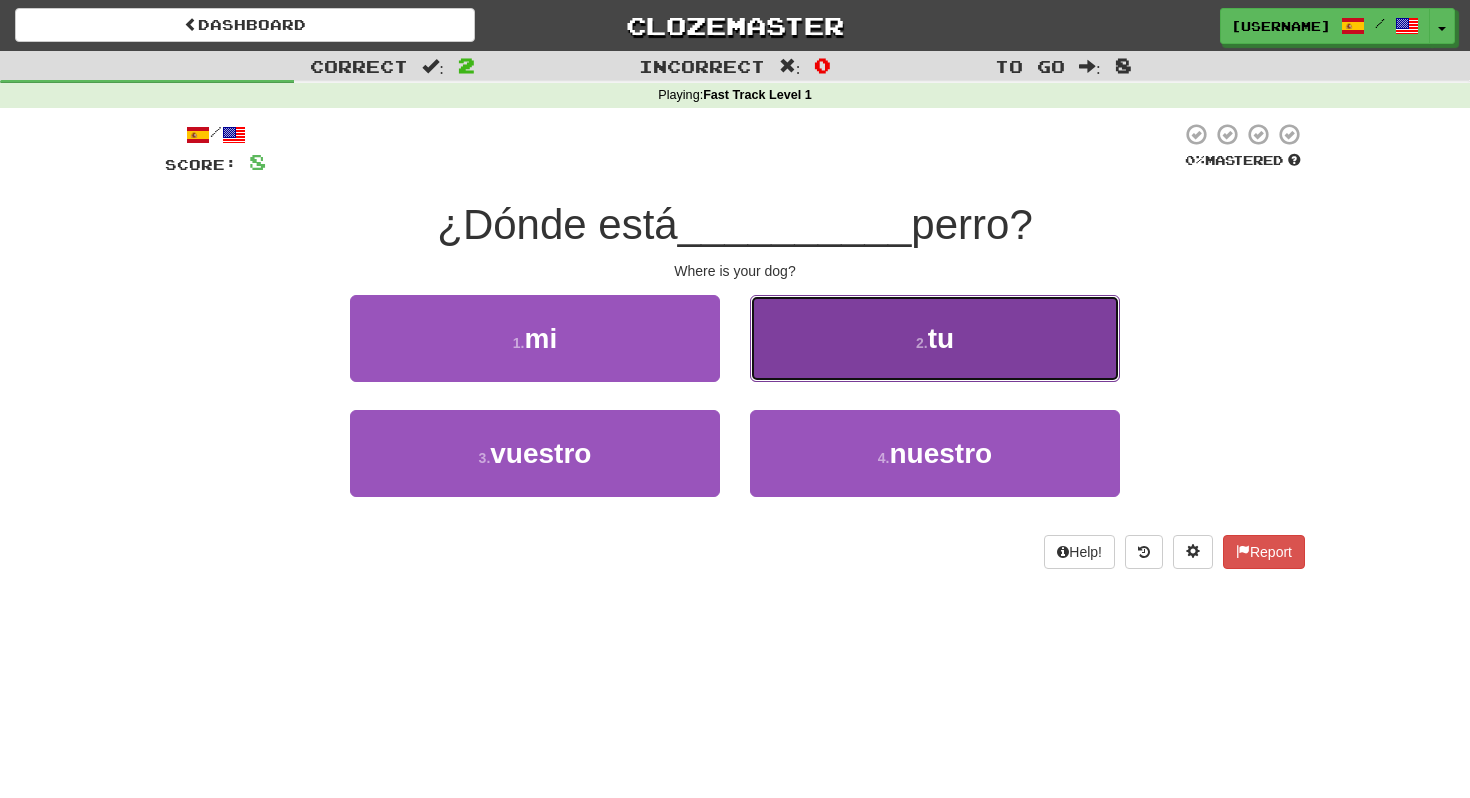 click on "2 .  tu" at bounding box center [935, 338] 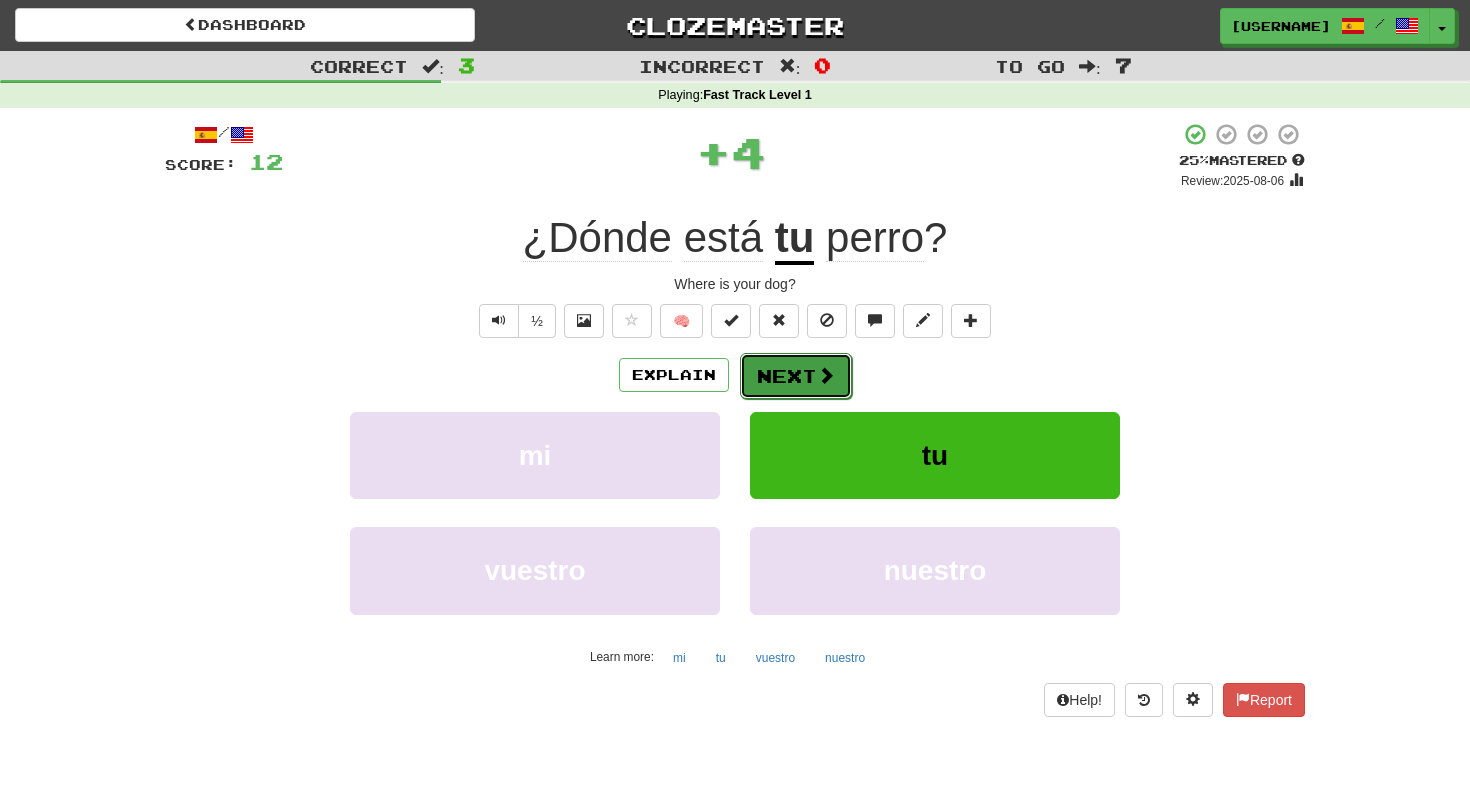 click on "Next" at bounding box center (796, 376) 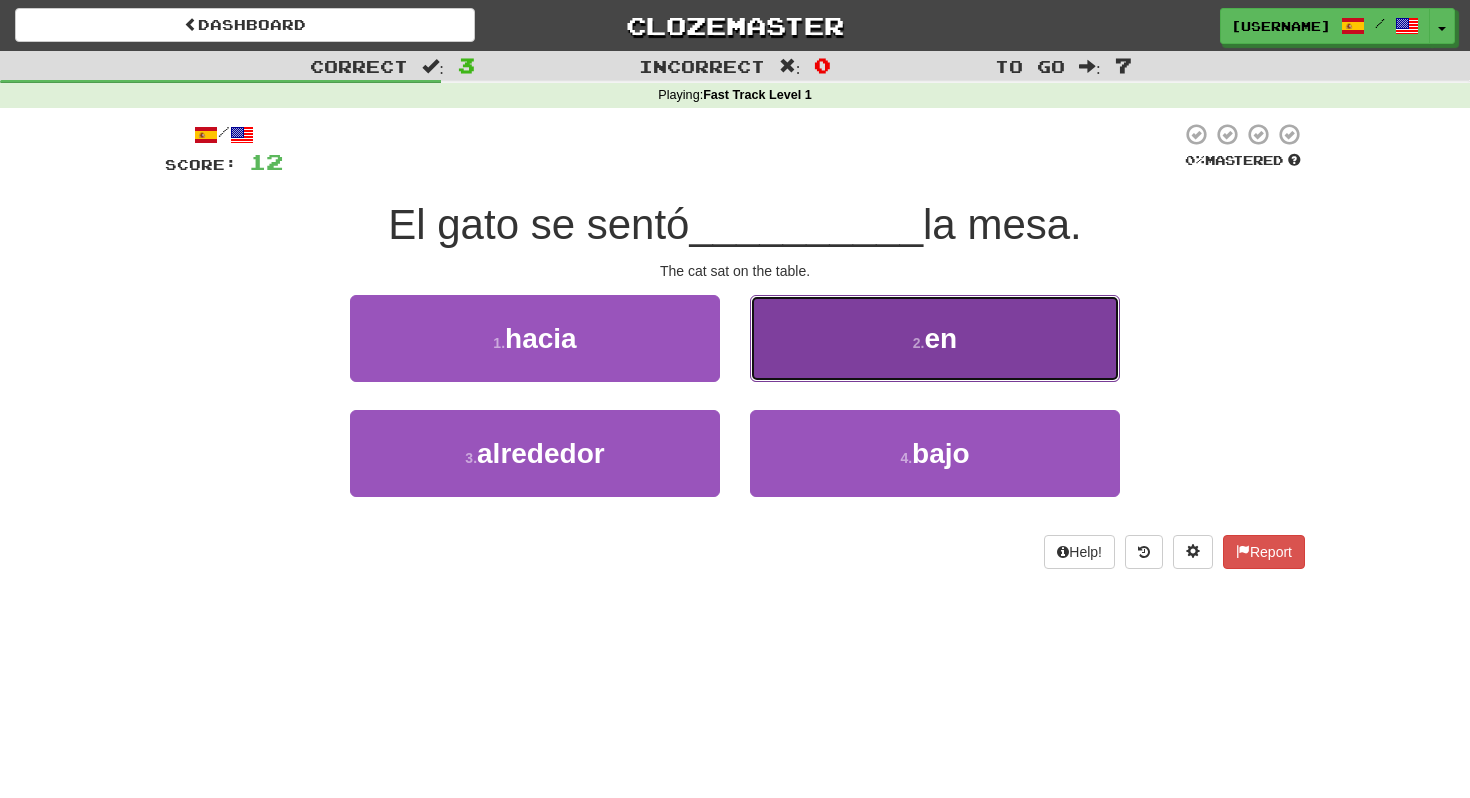 click on "2 .  en" at bounding box center (935, 338) 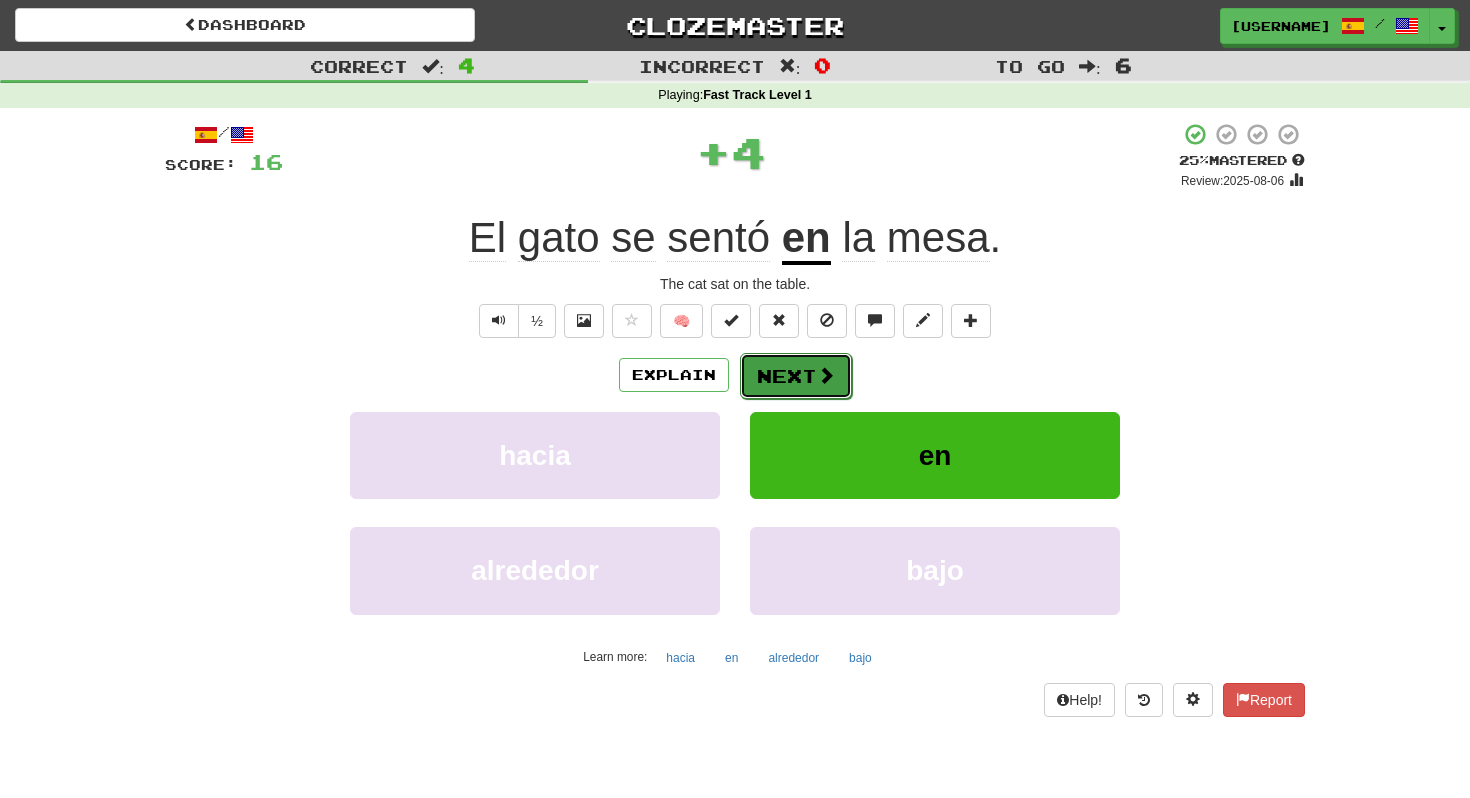 click on "Next" at bounding box center (796, 376) 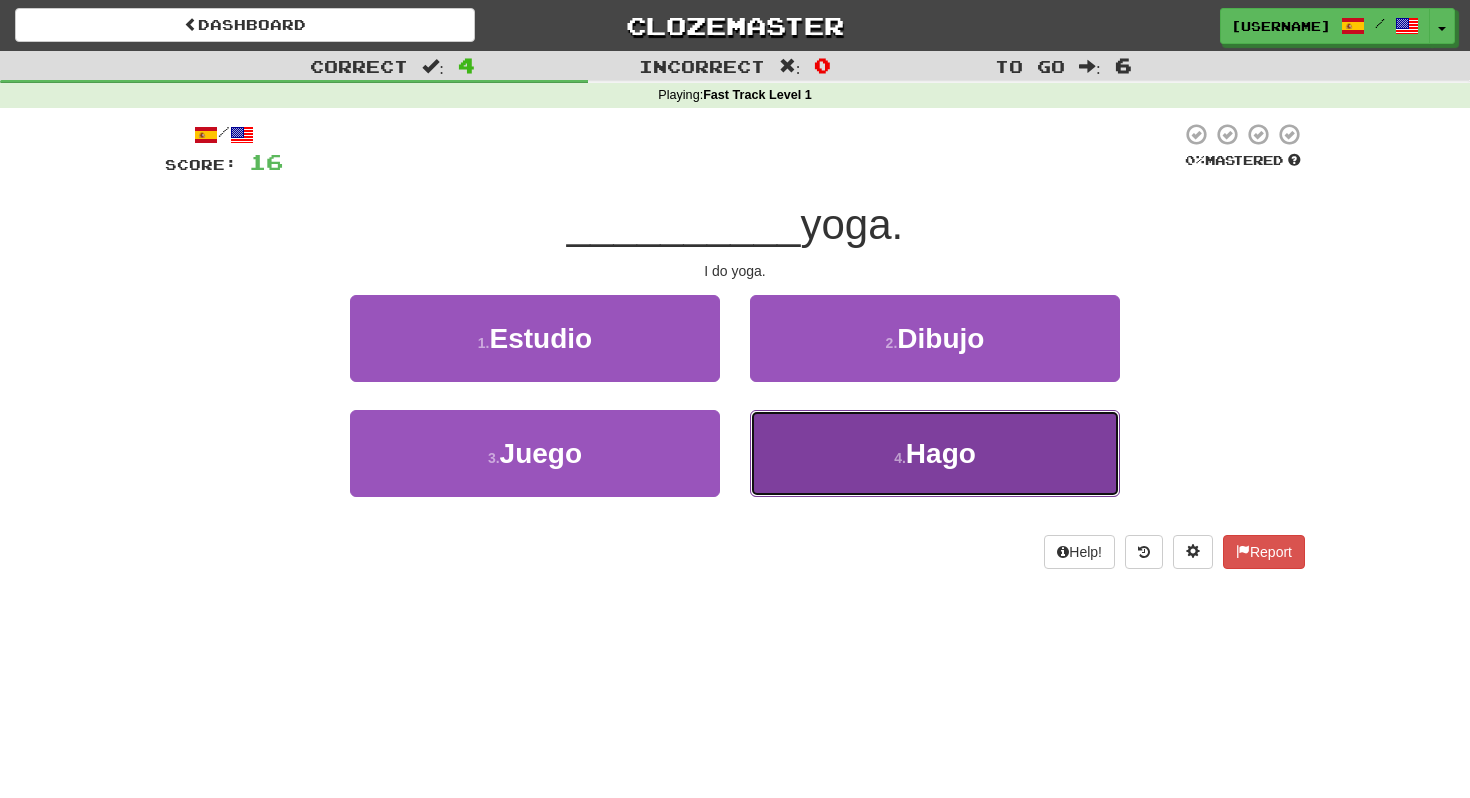 click on "4 .  Hago" at bounding box center [935, 453] 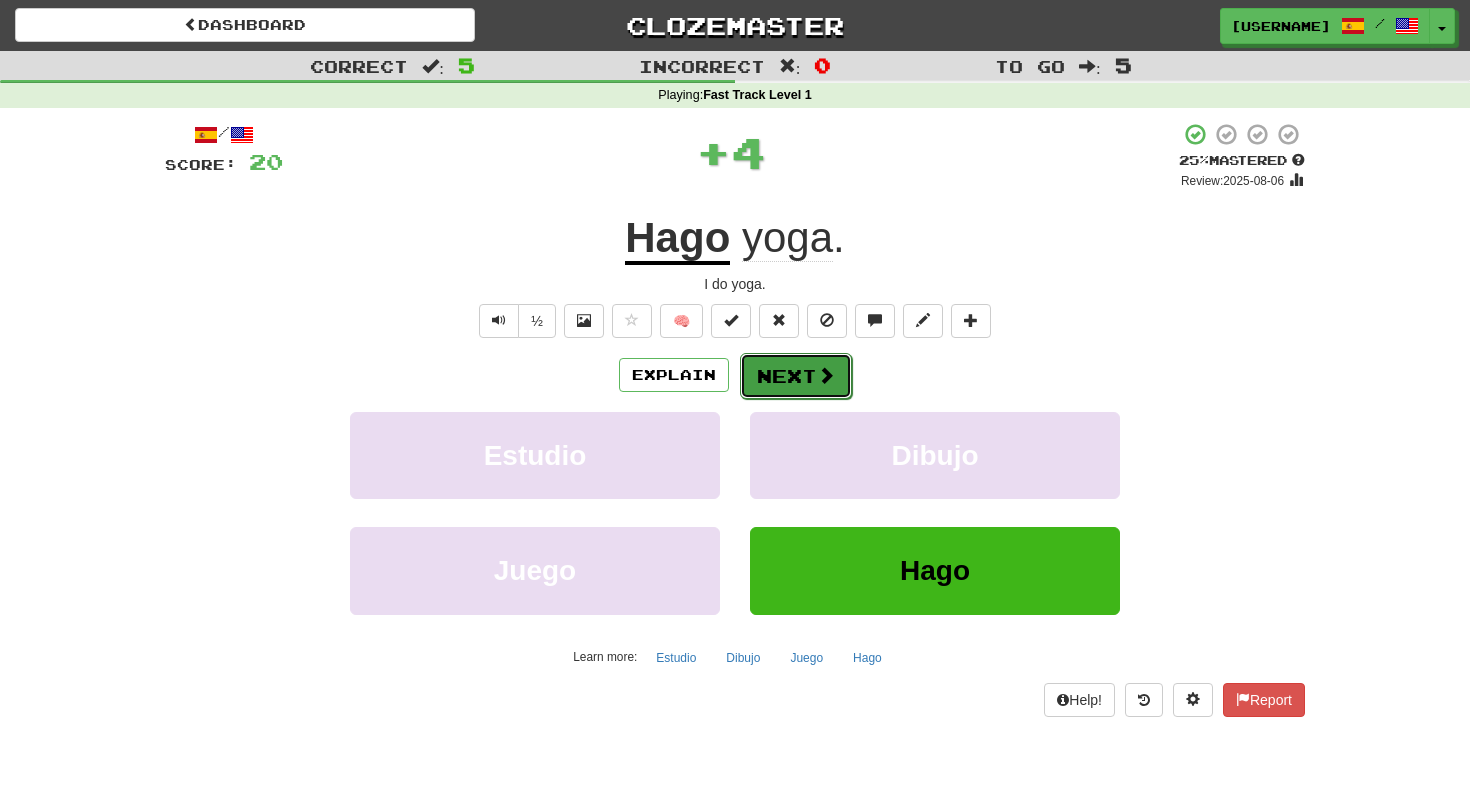 click on "Next" at bounding box center [796, 376] 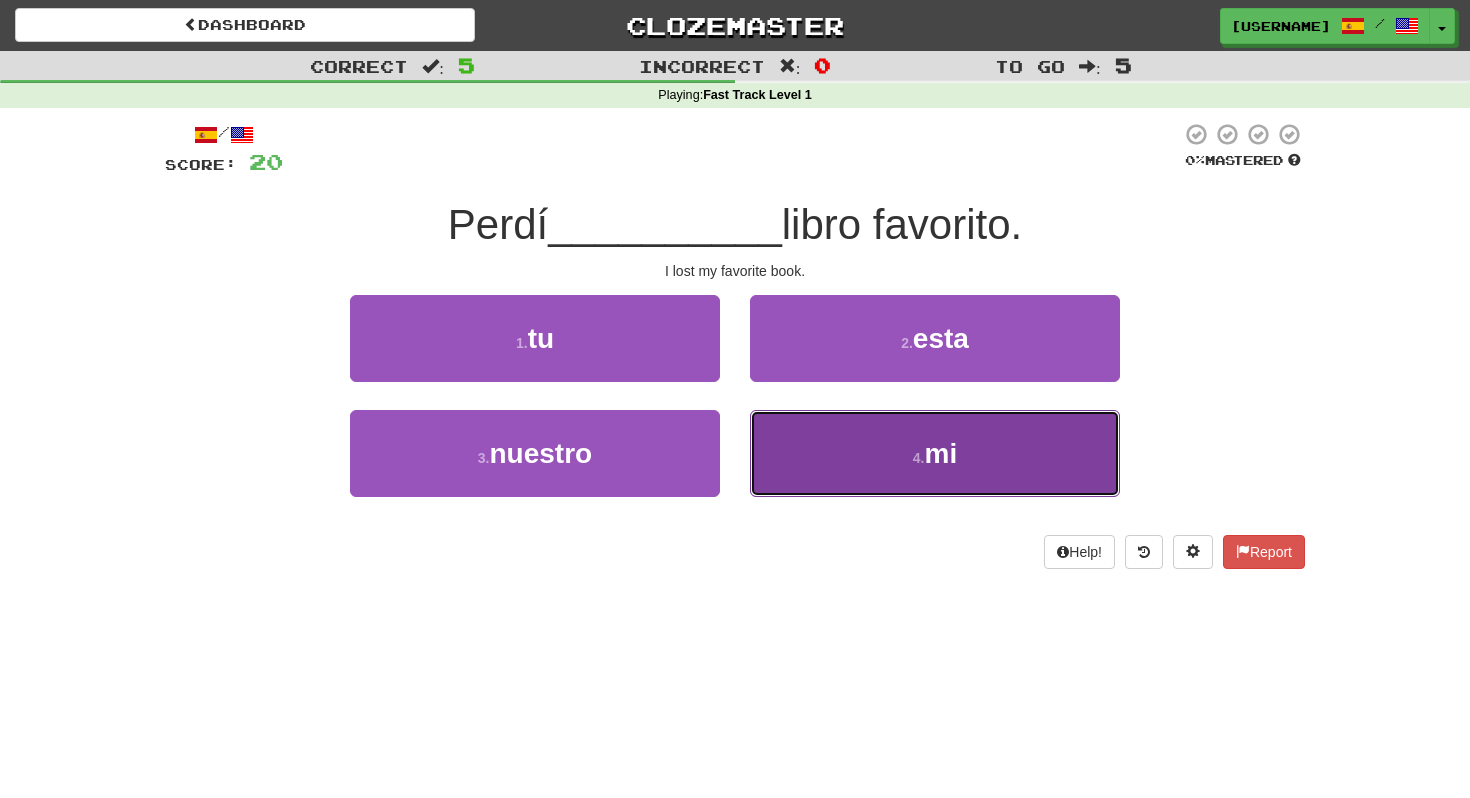 click on "4 .  mi" at bounding box center (935, 453) 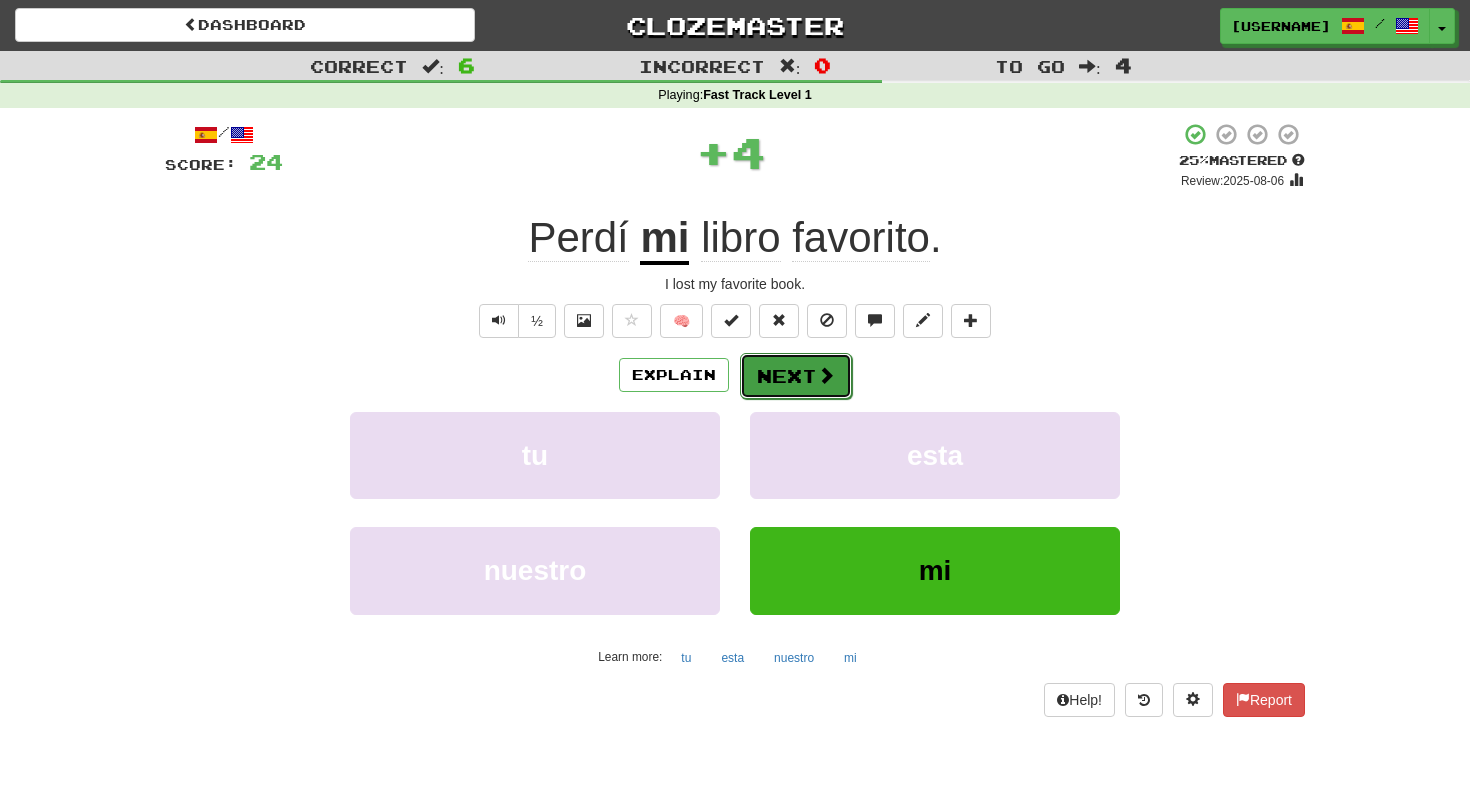 click at bounding box center (826, 375) 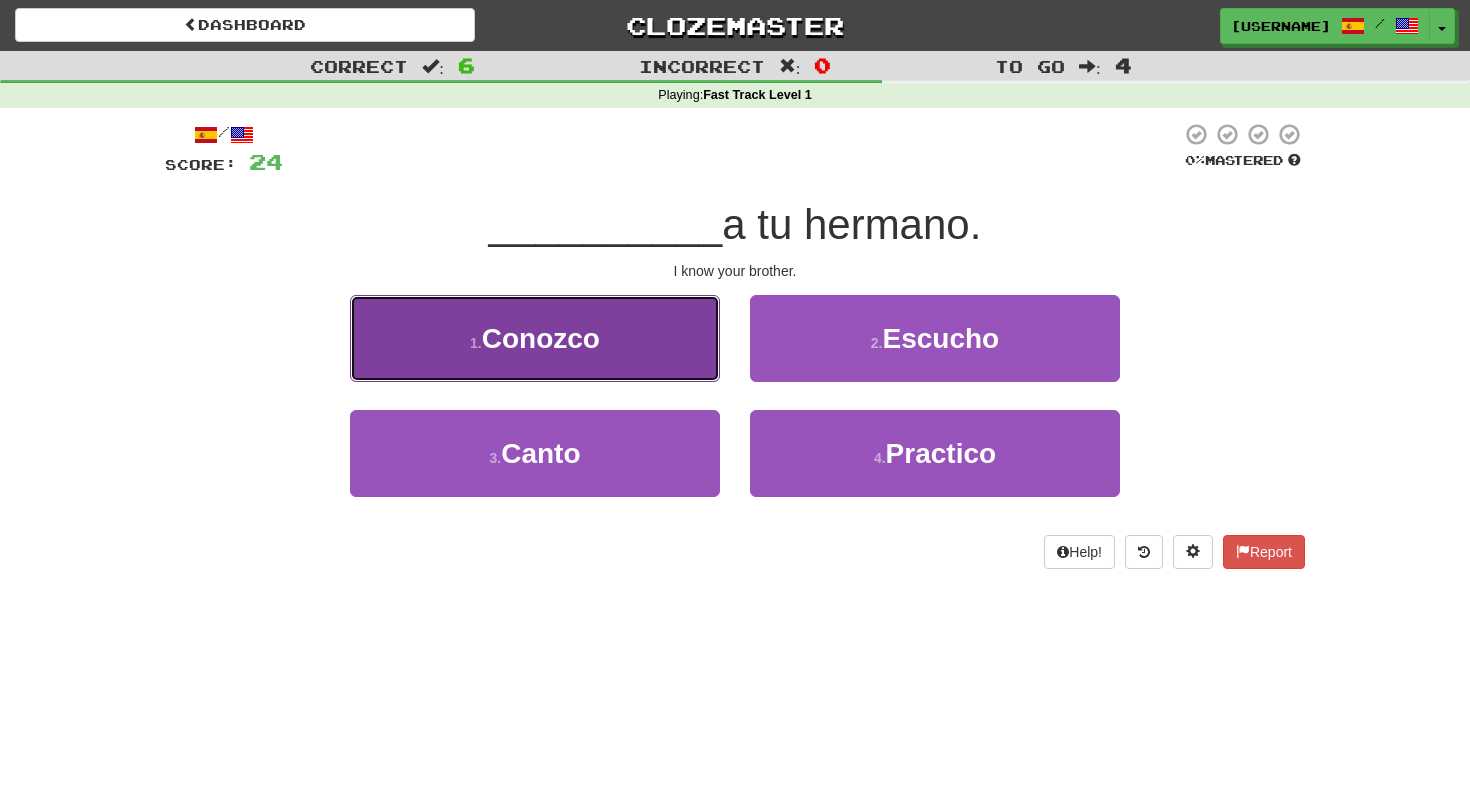 click on "1 .  Conozco" at bounding box center [535, 338] 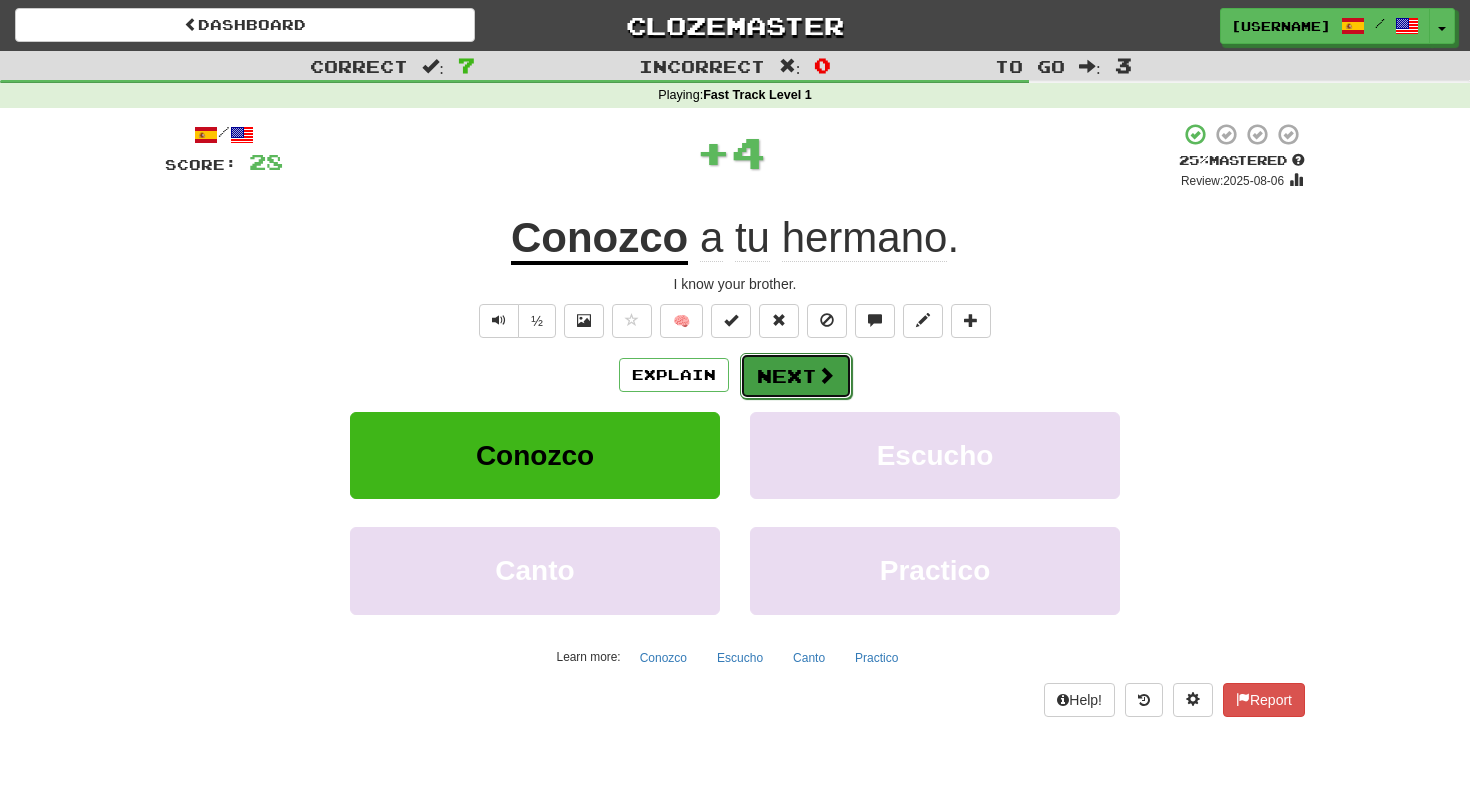 click on "Next" at bounding box center (796, 376) 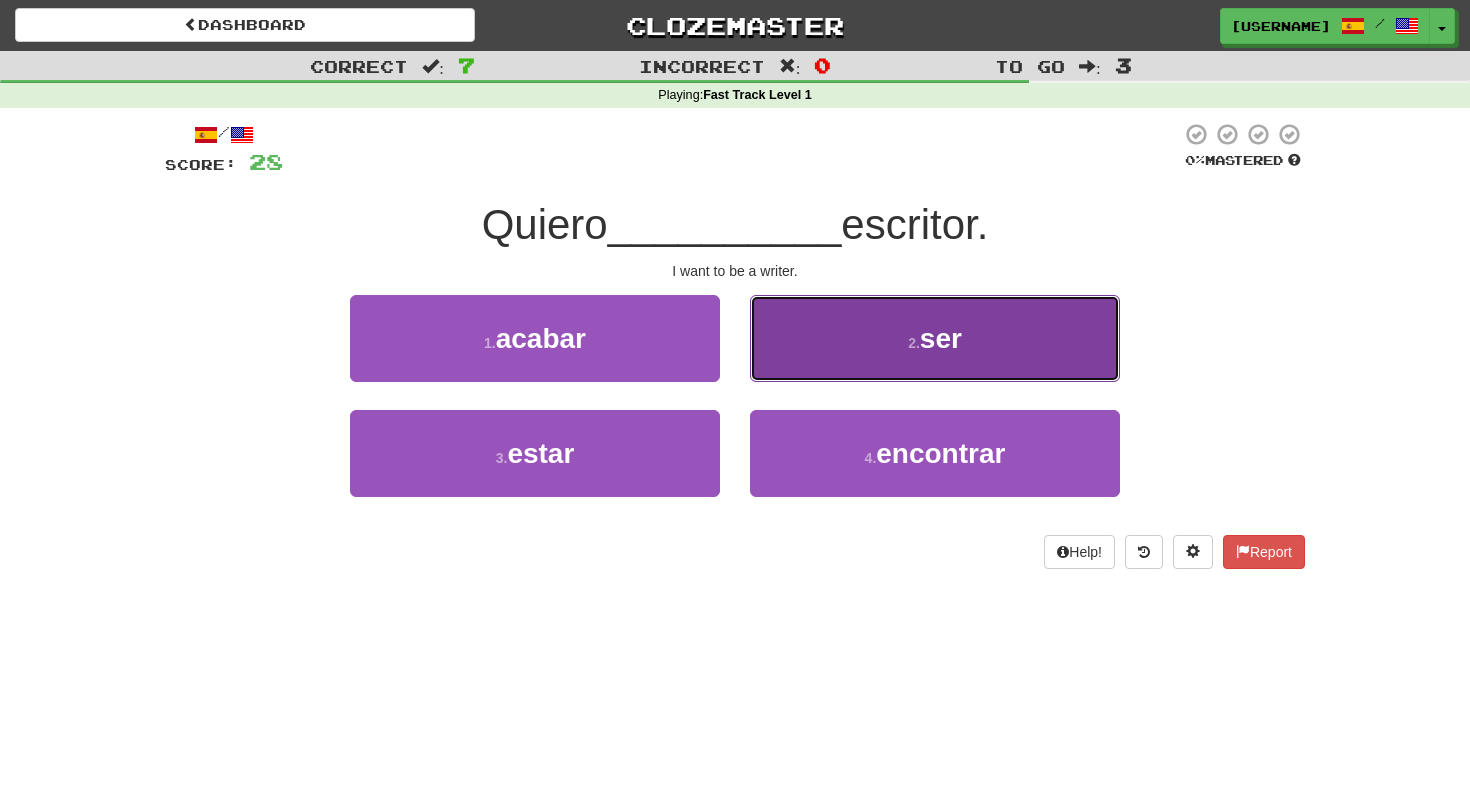 click on "2 .  ser" at bounding box center [935, 338] 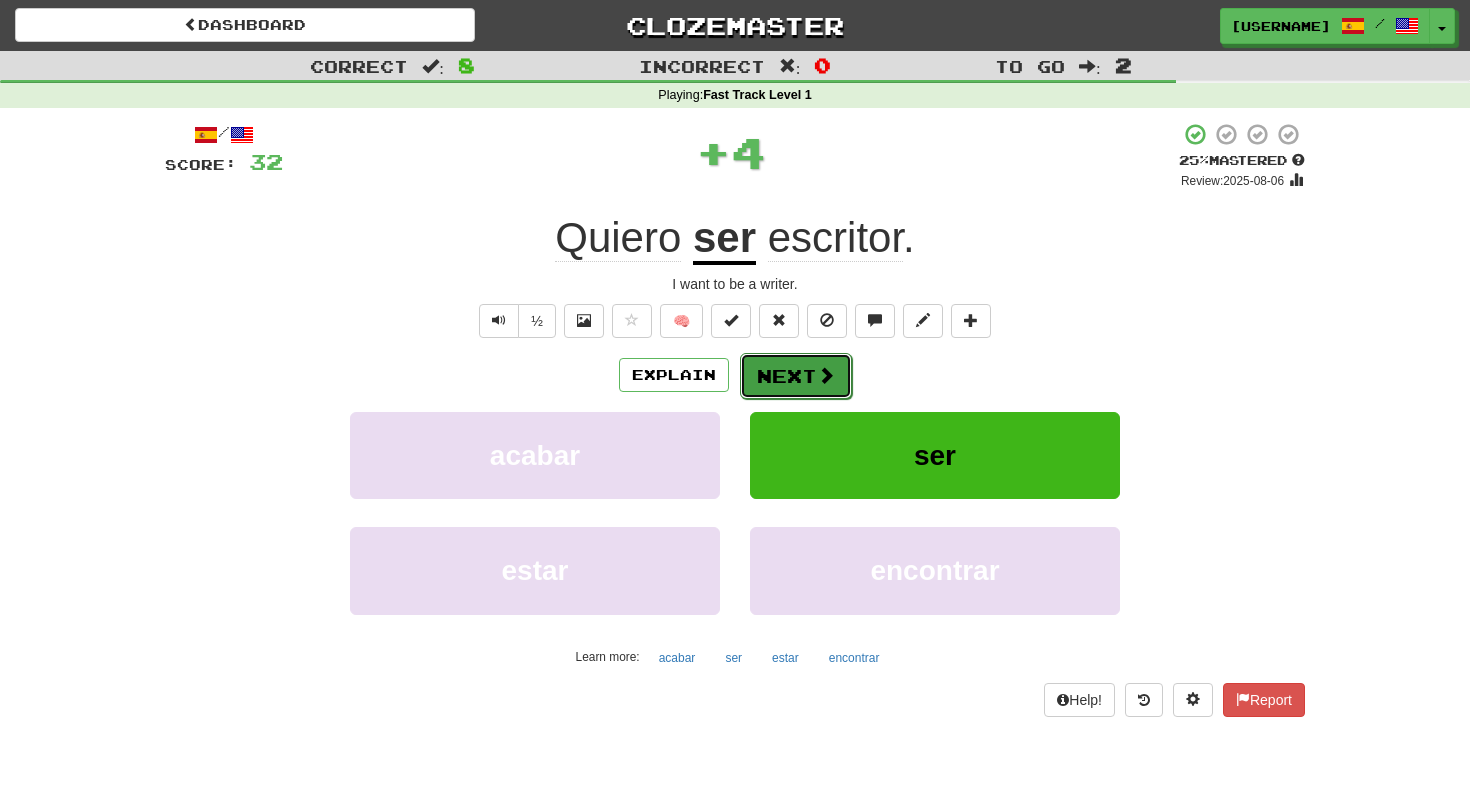 click on "Next" at bounding box center (796, 376) 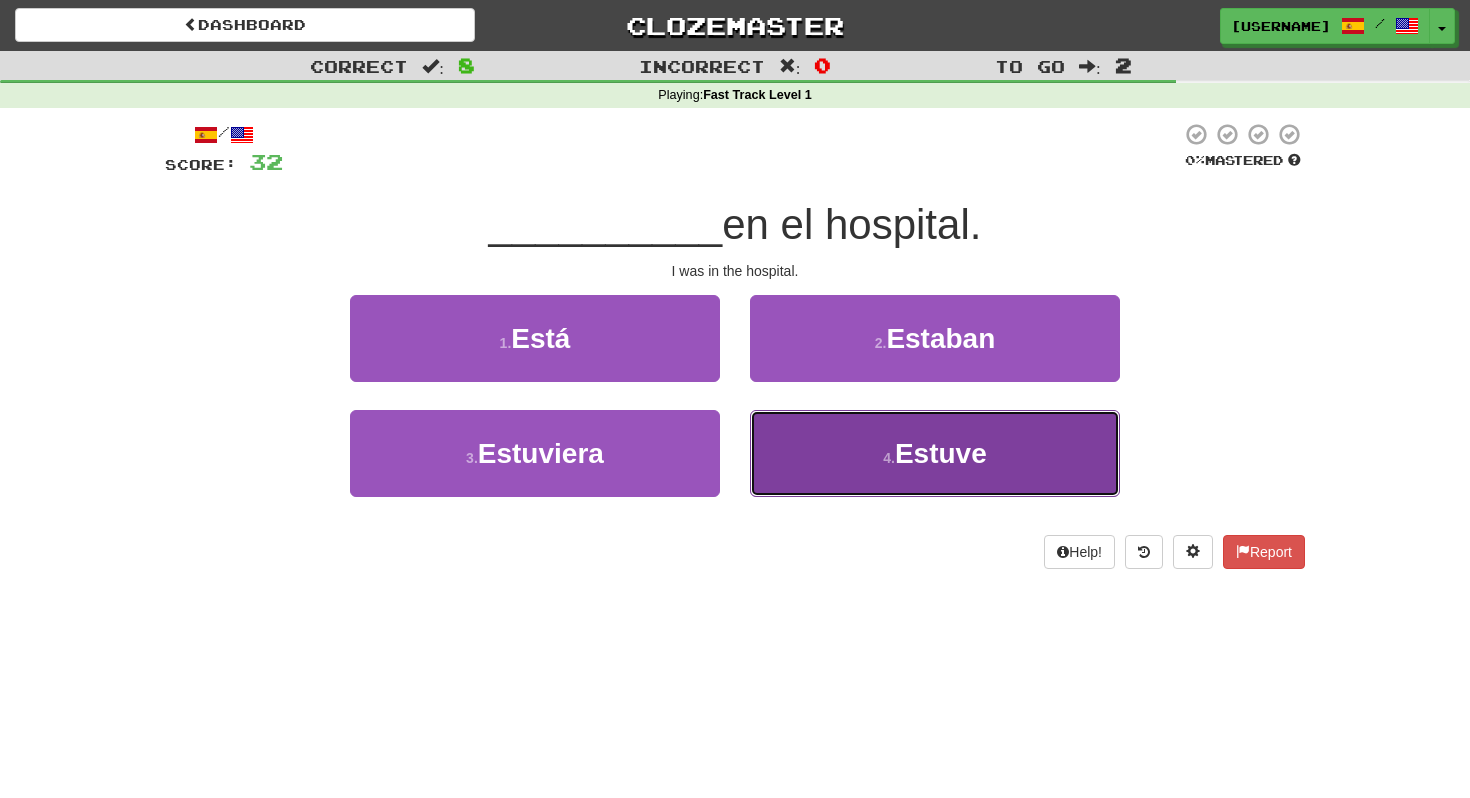click on "4 .  Estuve" at bounding box center [935, 453] 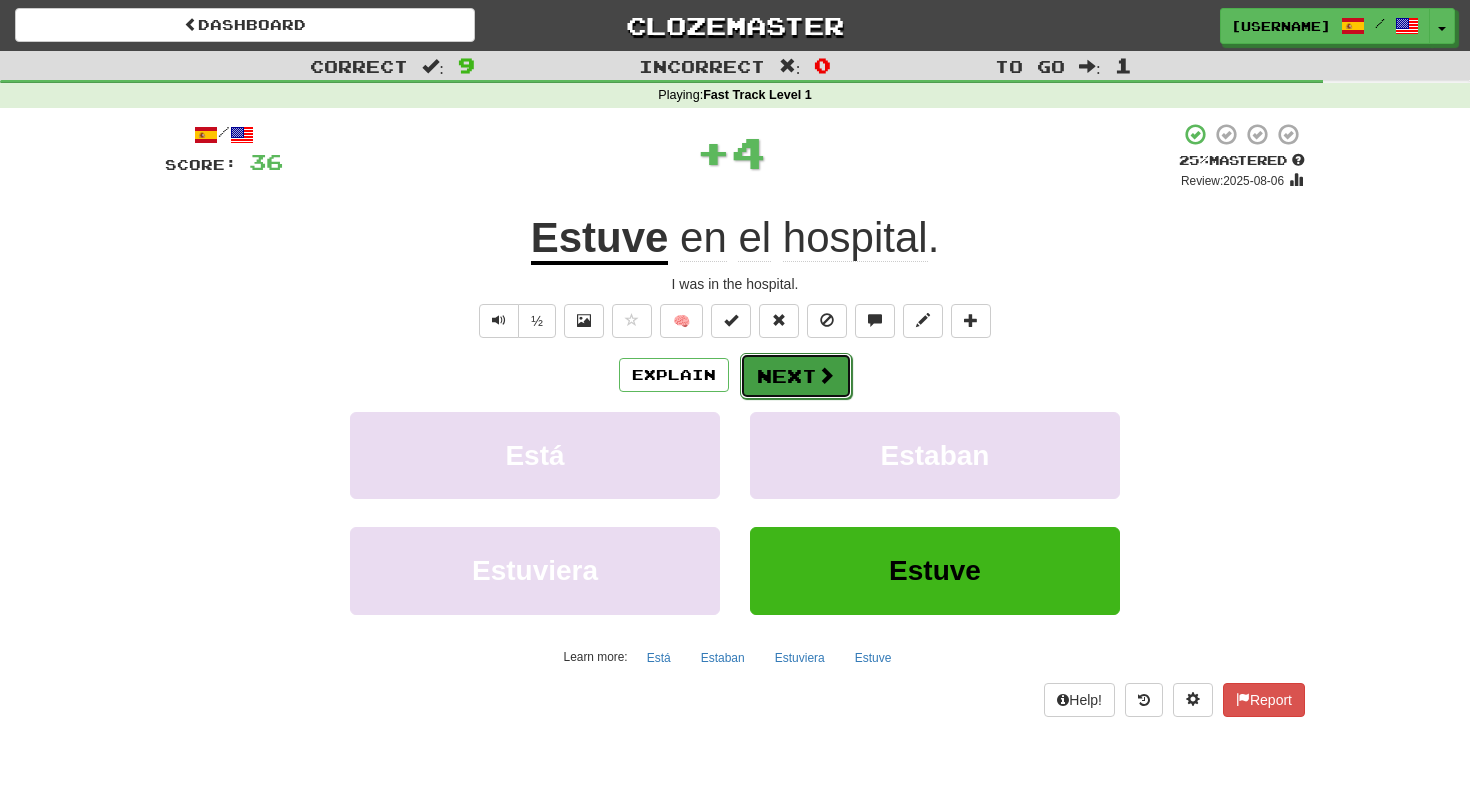 click on "Next" at bounding box center (796, 376) 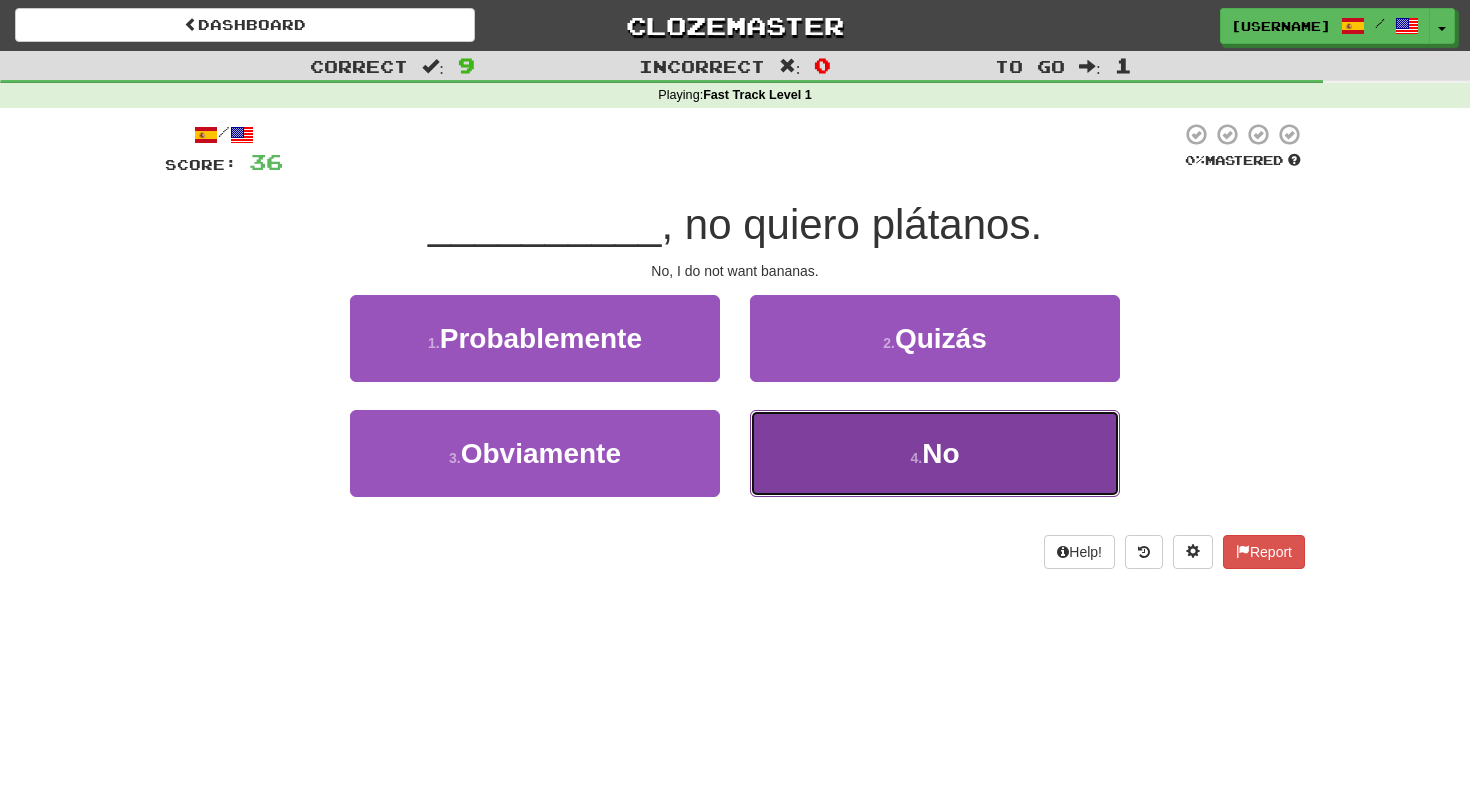 click on "4 .  No" at bounding box center (935, 453) 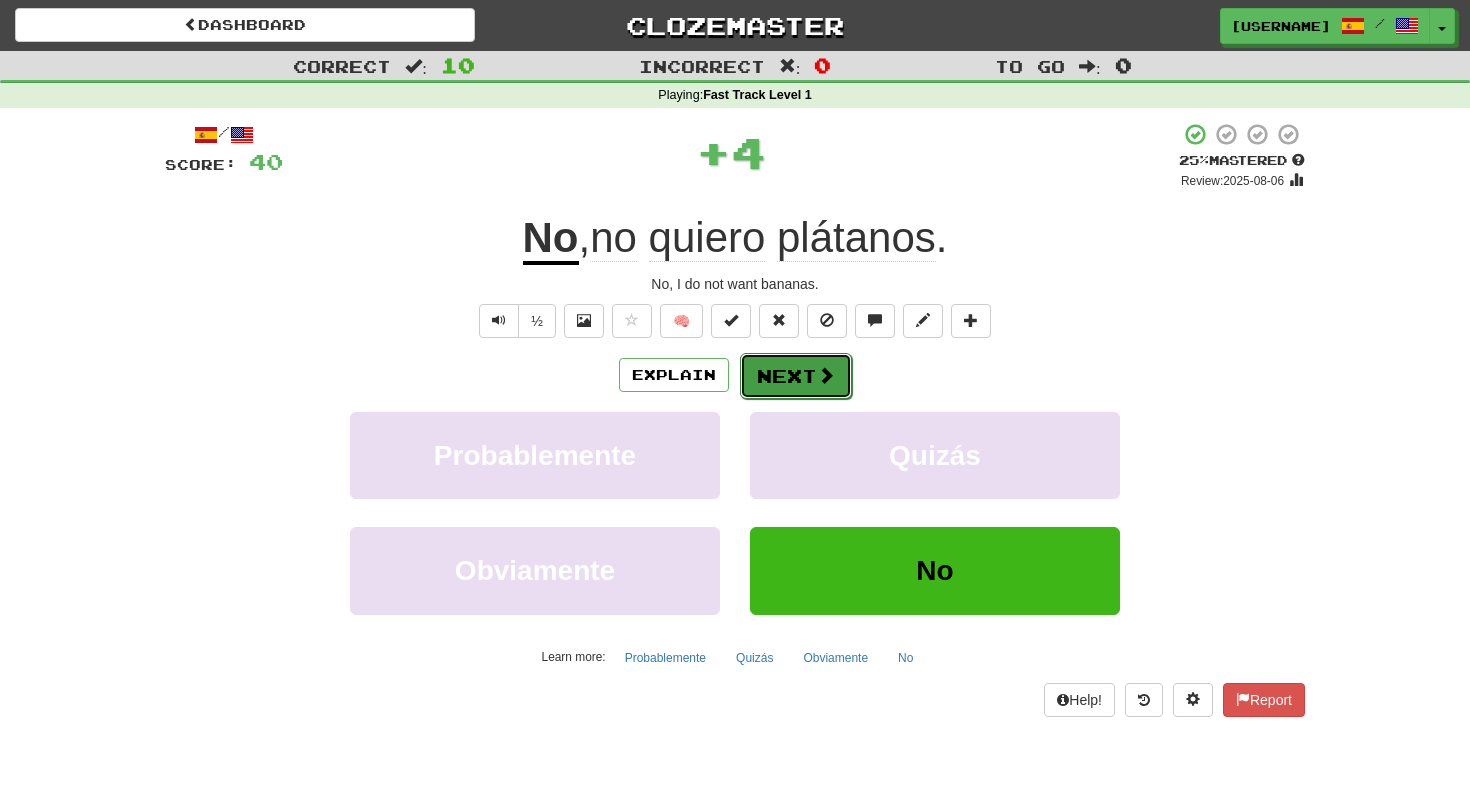 click on "Next" at bounding box center (796, 376) 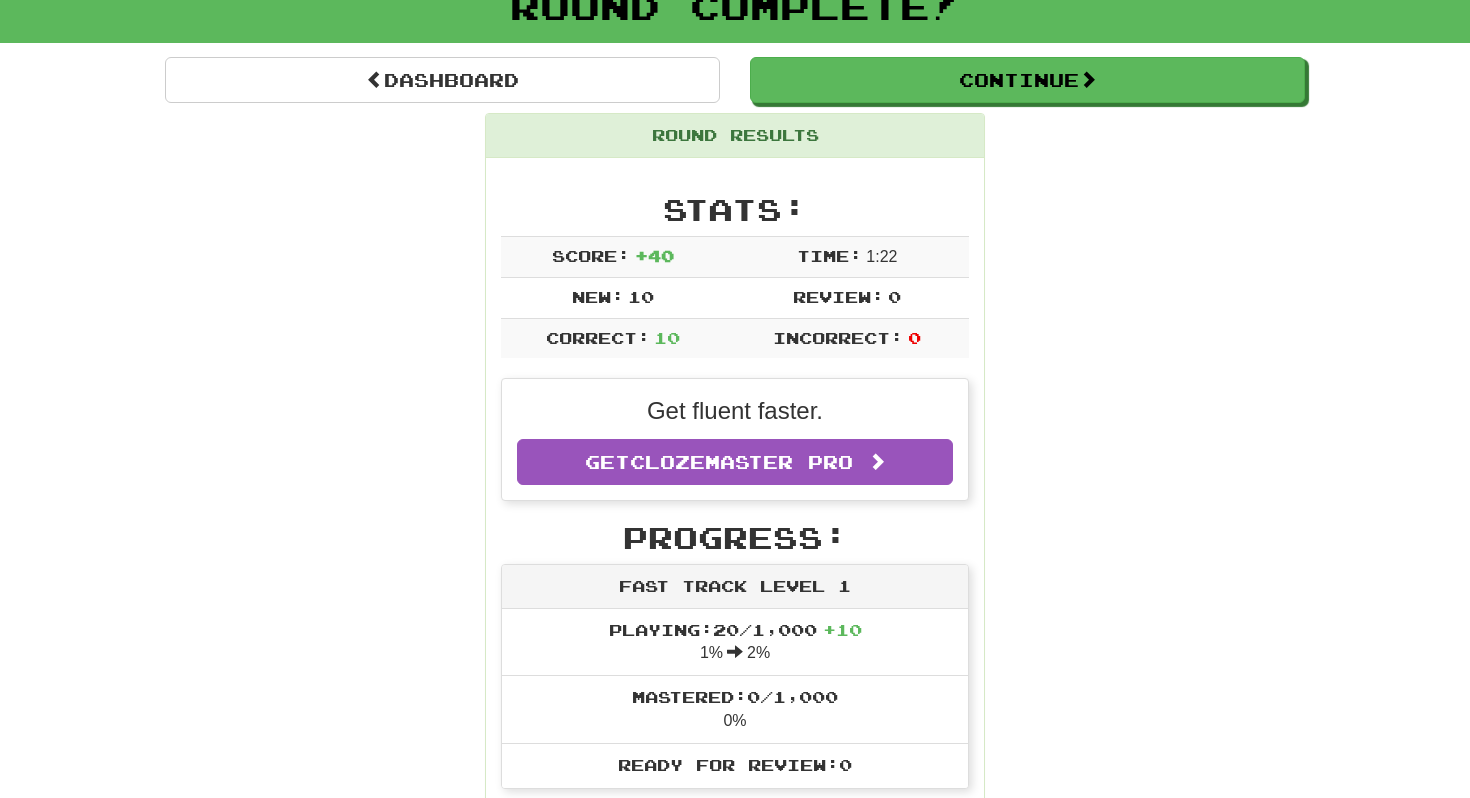 scroll, scrollTop: 0, scrollLeft: 0, axis: both 